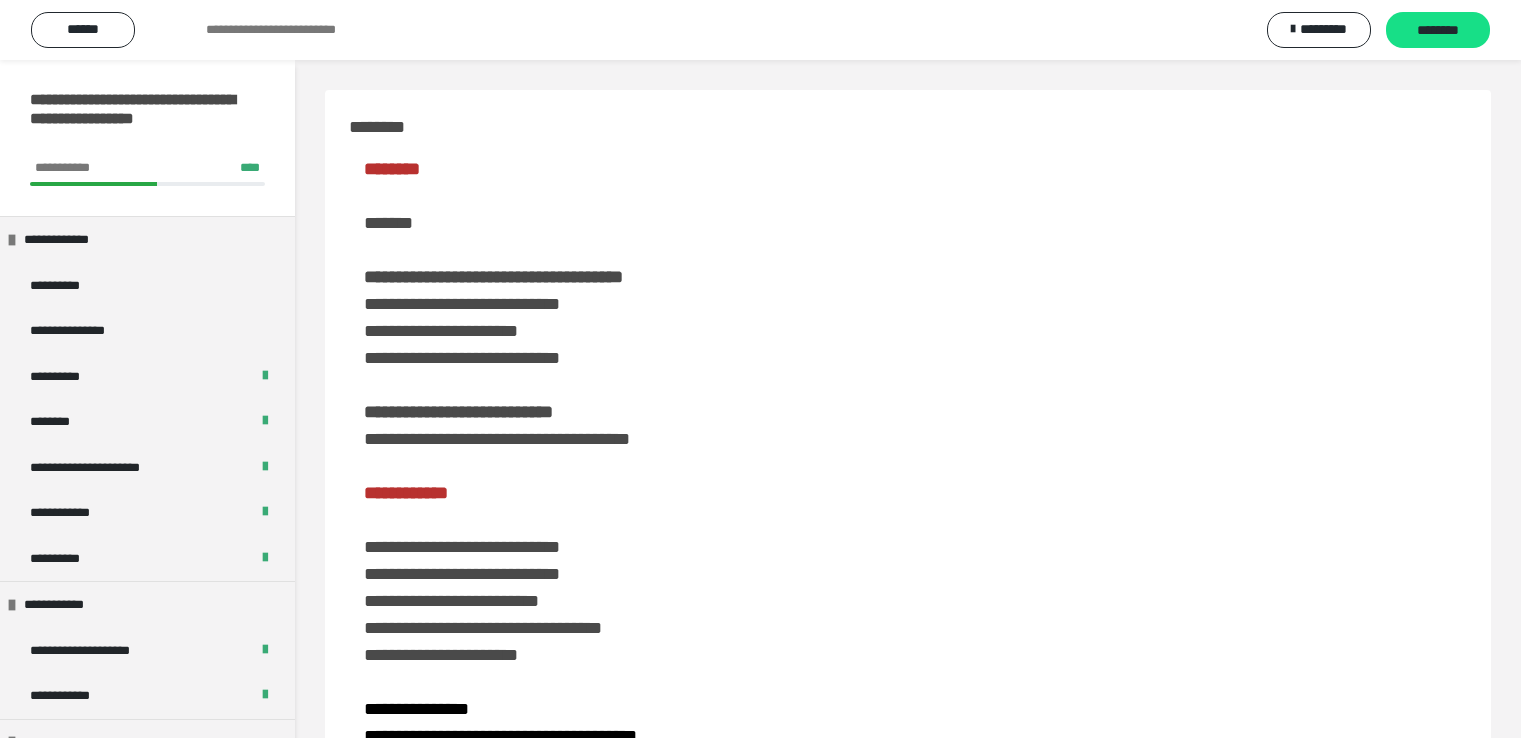 scroll, scrollTop: 3841, scrollLeft: 0, axis: vertical 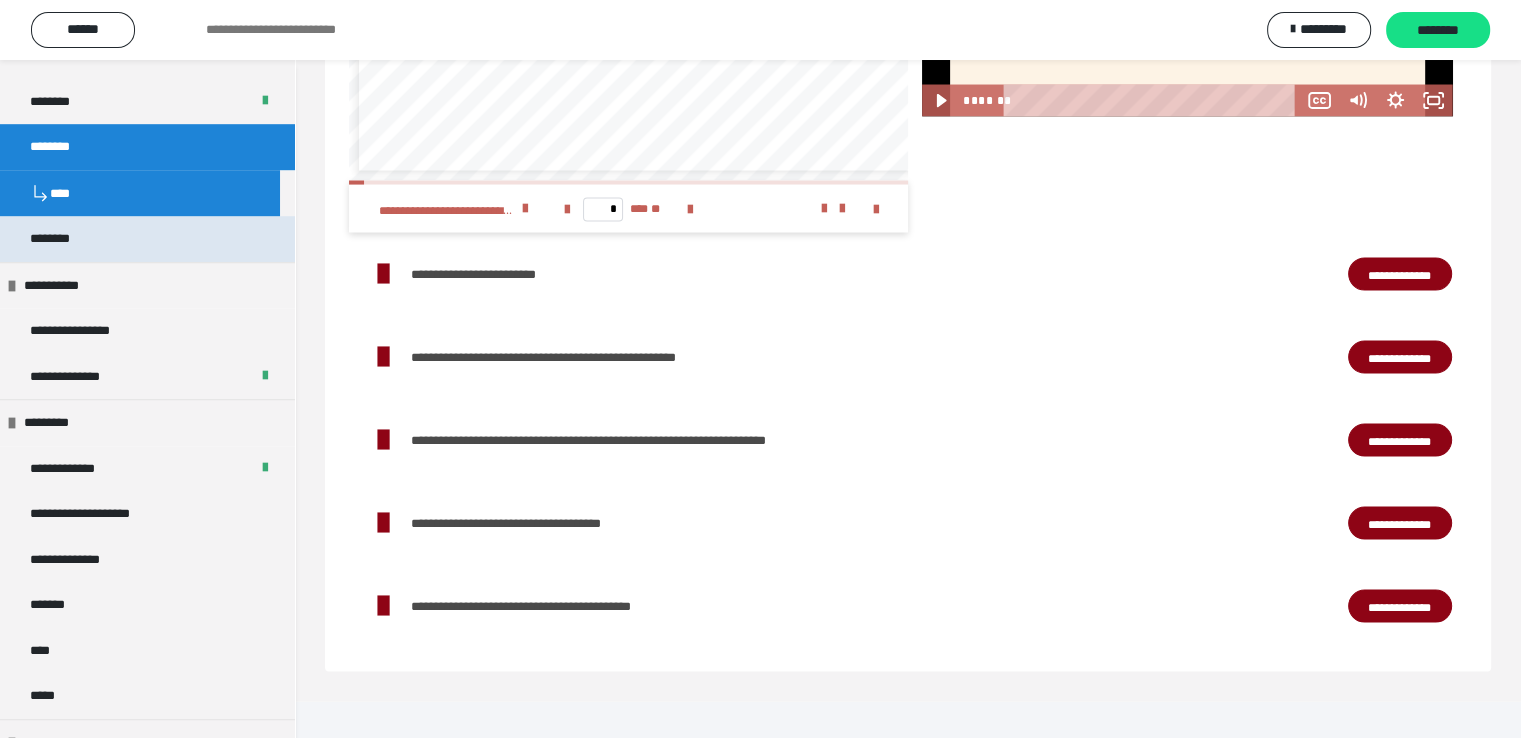click on "********" at bounding box center (147, 239) 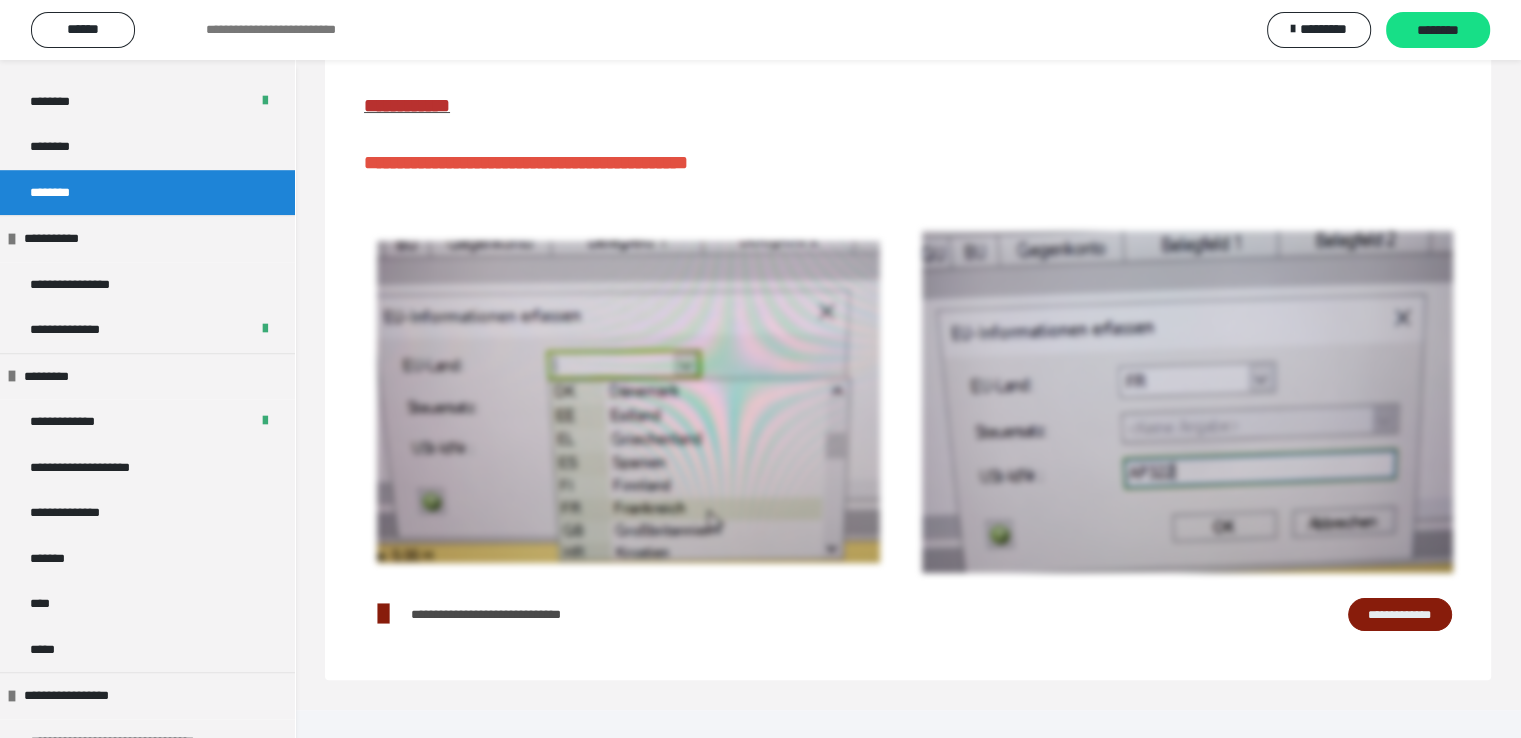 scroll, scrollTop: 303, scrollLeft: 0, axis: vertical 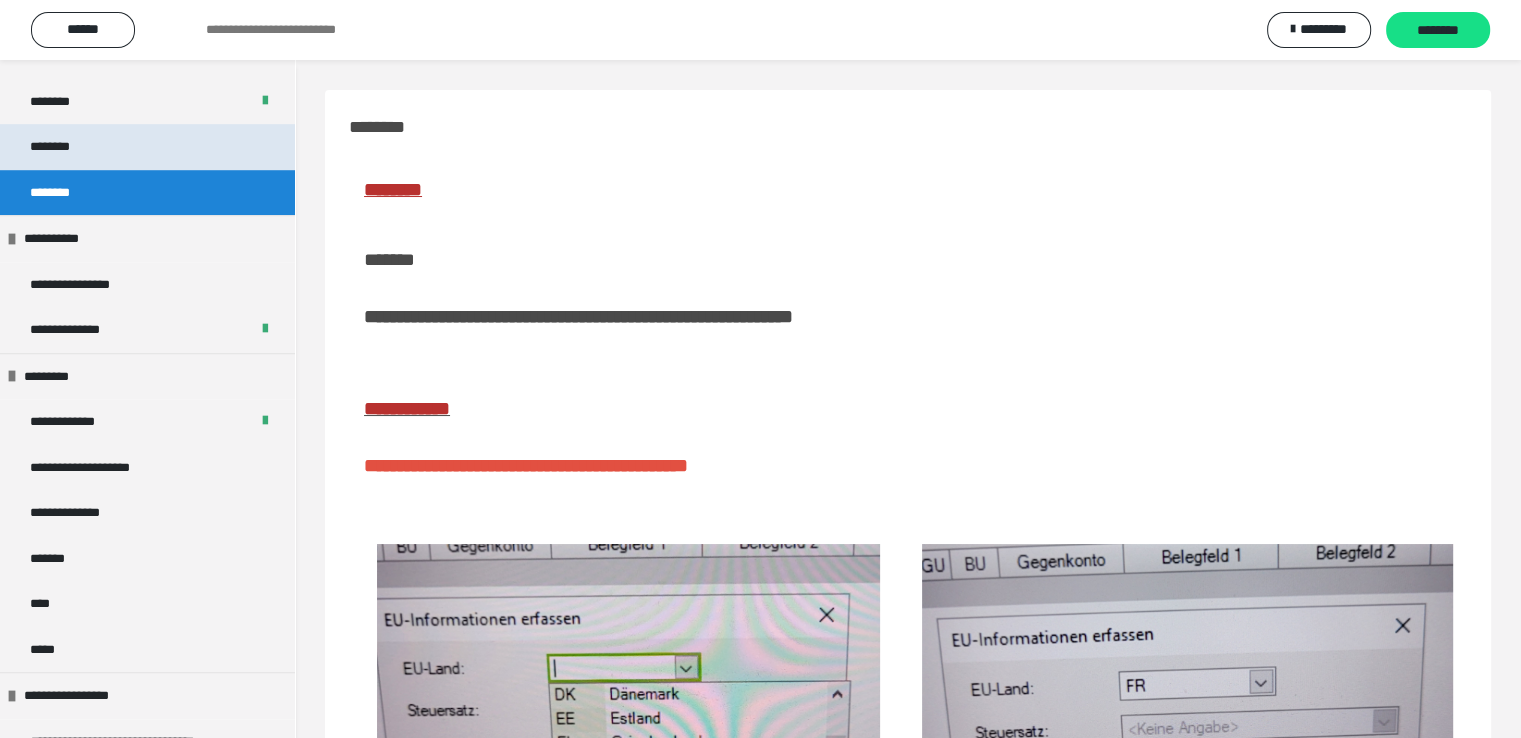 click on "********" at bounding box center (147, 147) 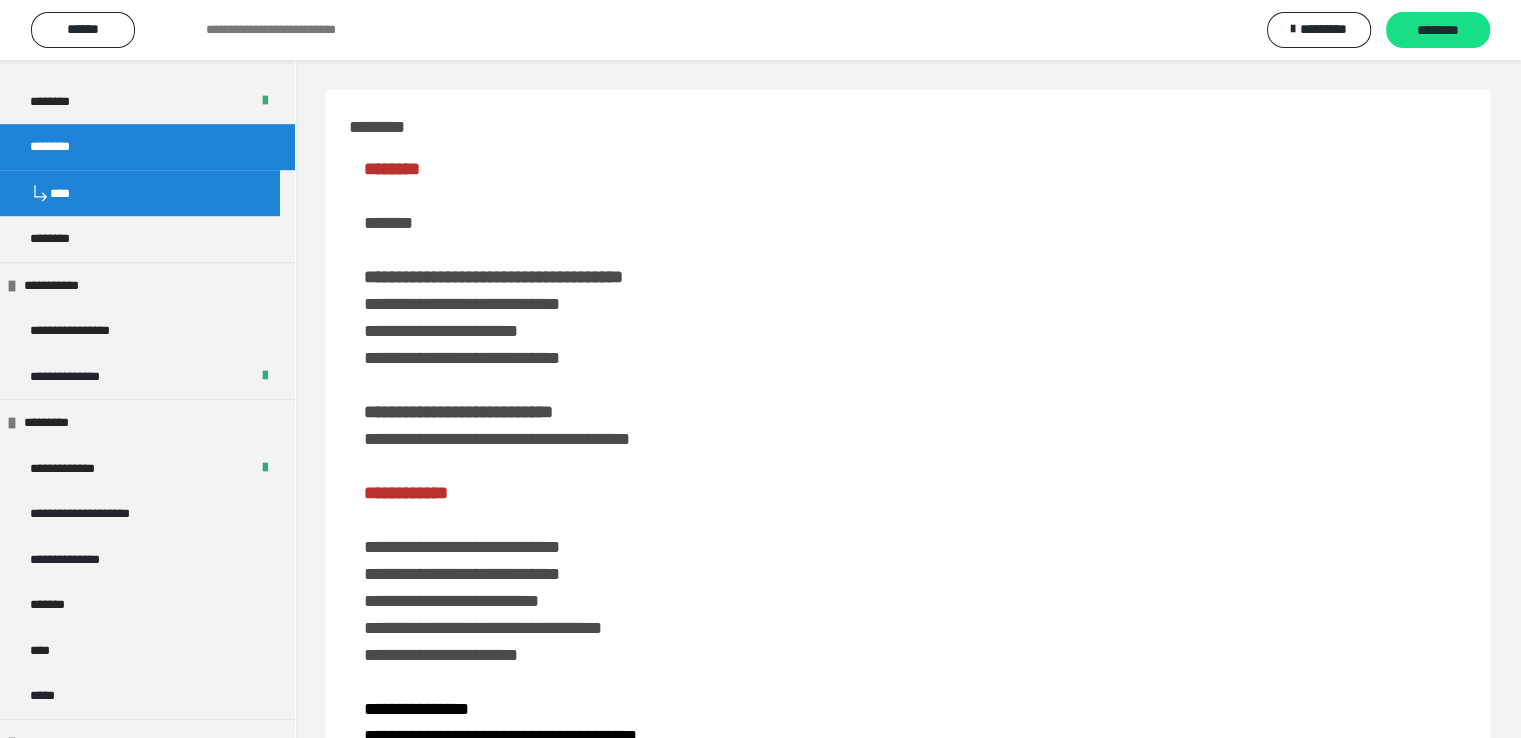 click on "**********" at bounding box center (908, 715) 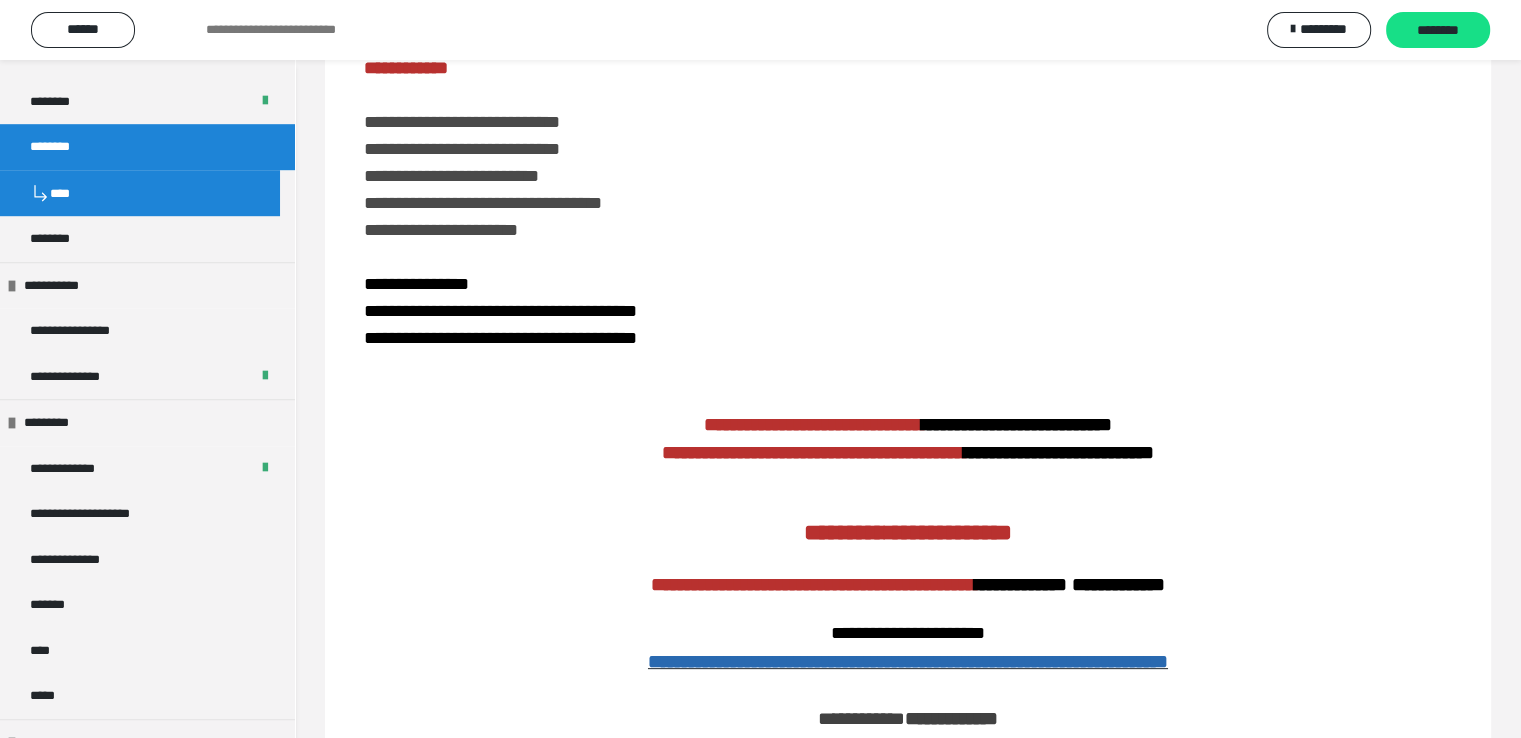 scroll, scrollTop: 440, scrollLeft: 0, axis: vertical 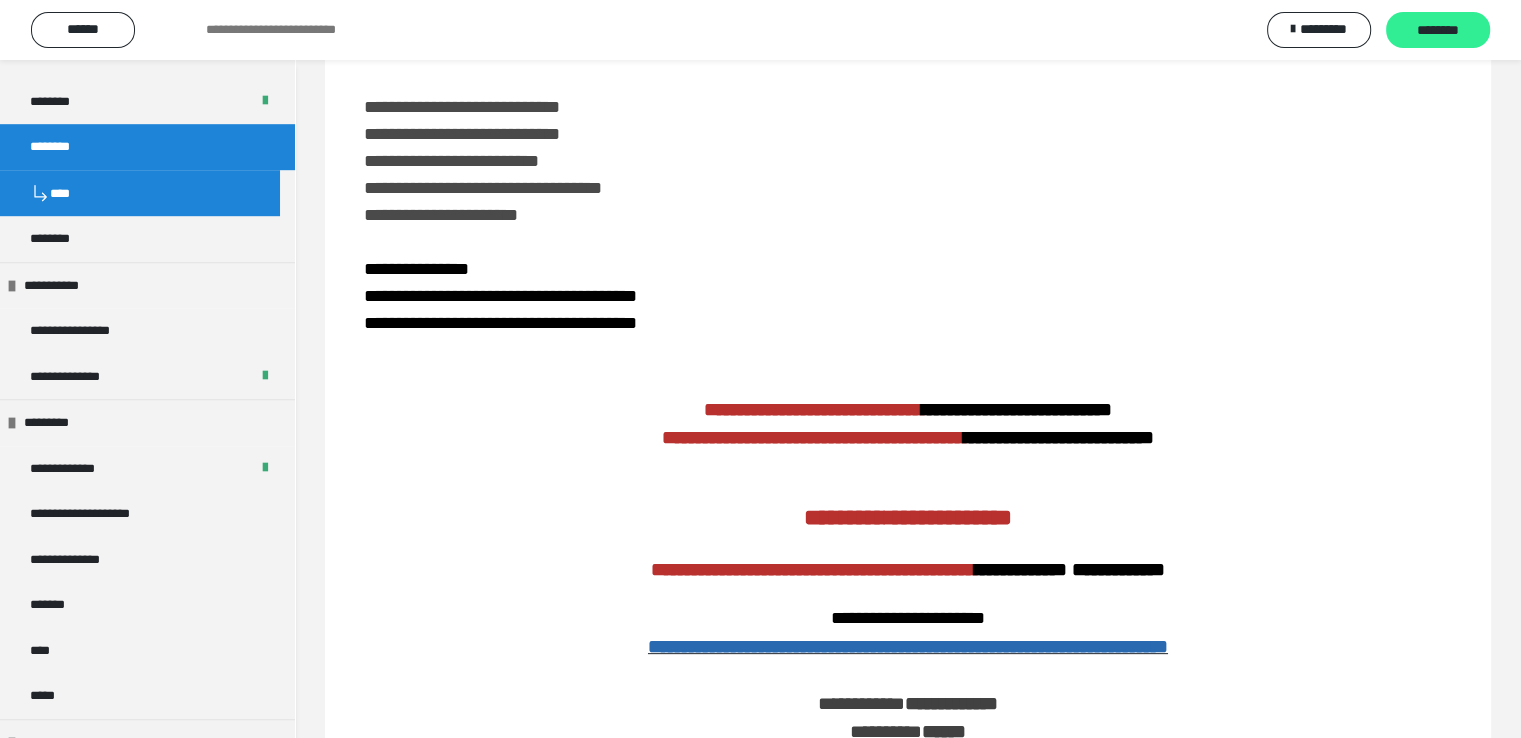 click on "********" at bounding box center [1438, 31] 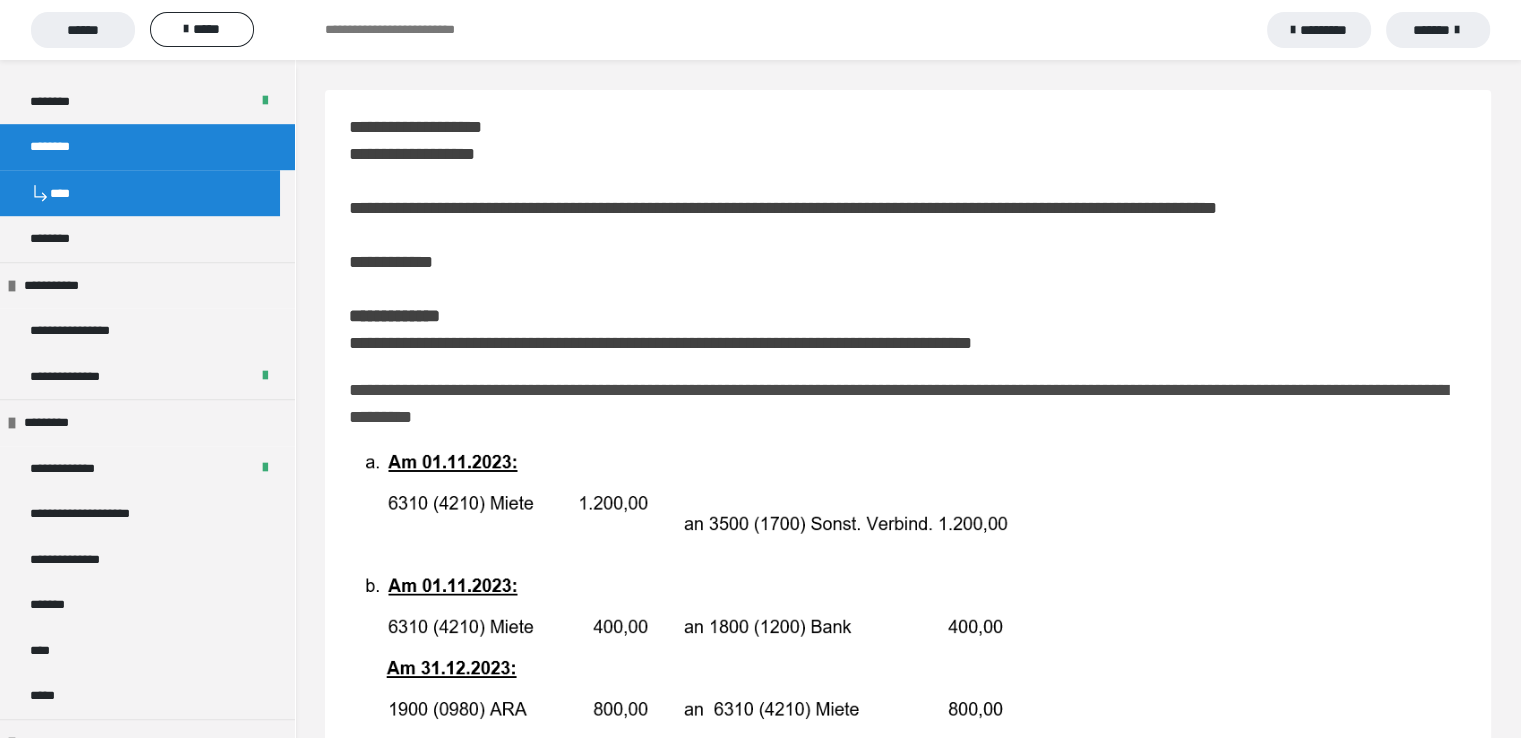 click on "**********" at bounding box center [898, 403] 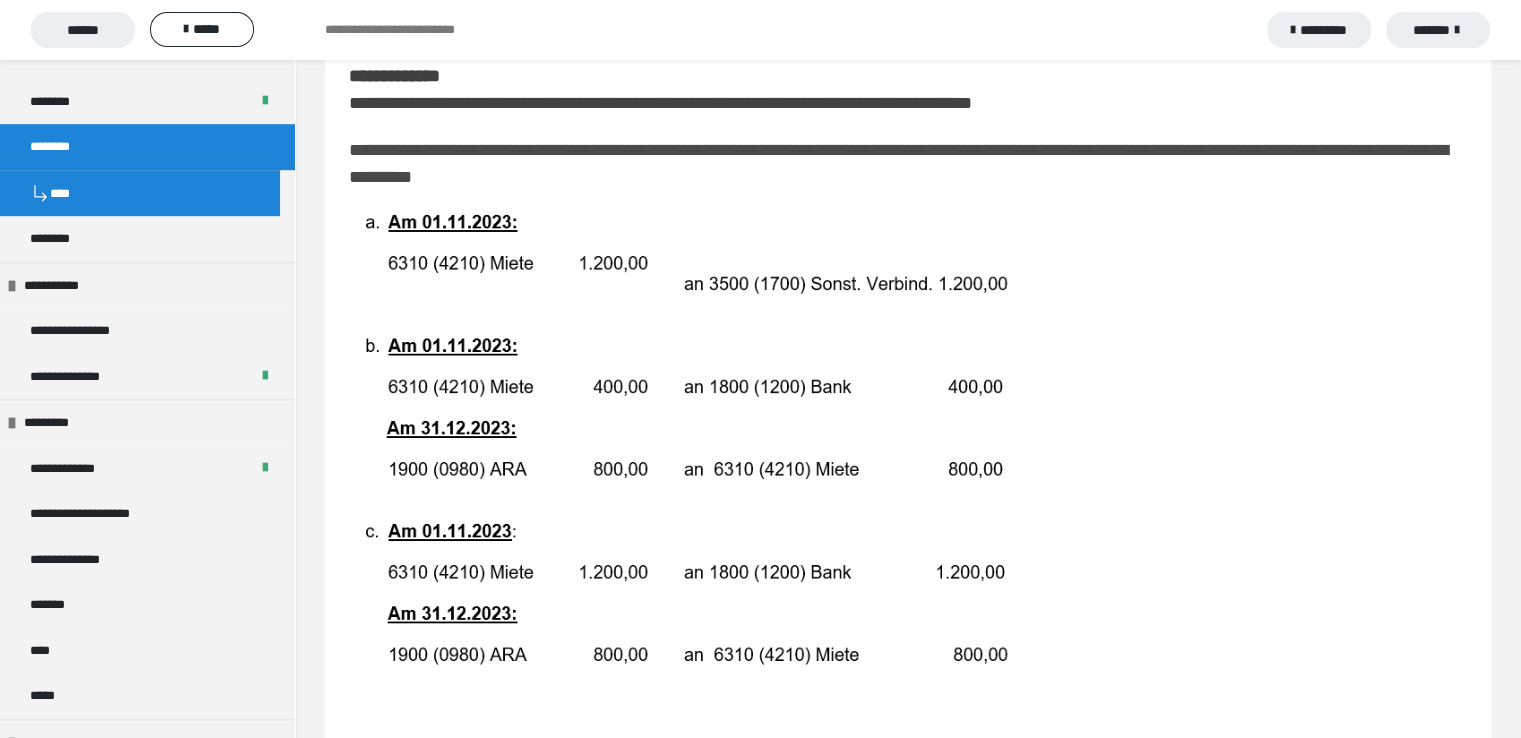 scroll, scrollTop: 280, scrollLeft: 0, axis: vertical 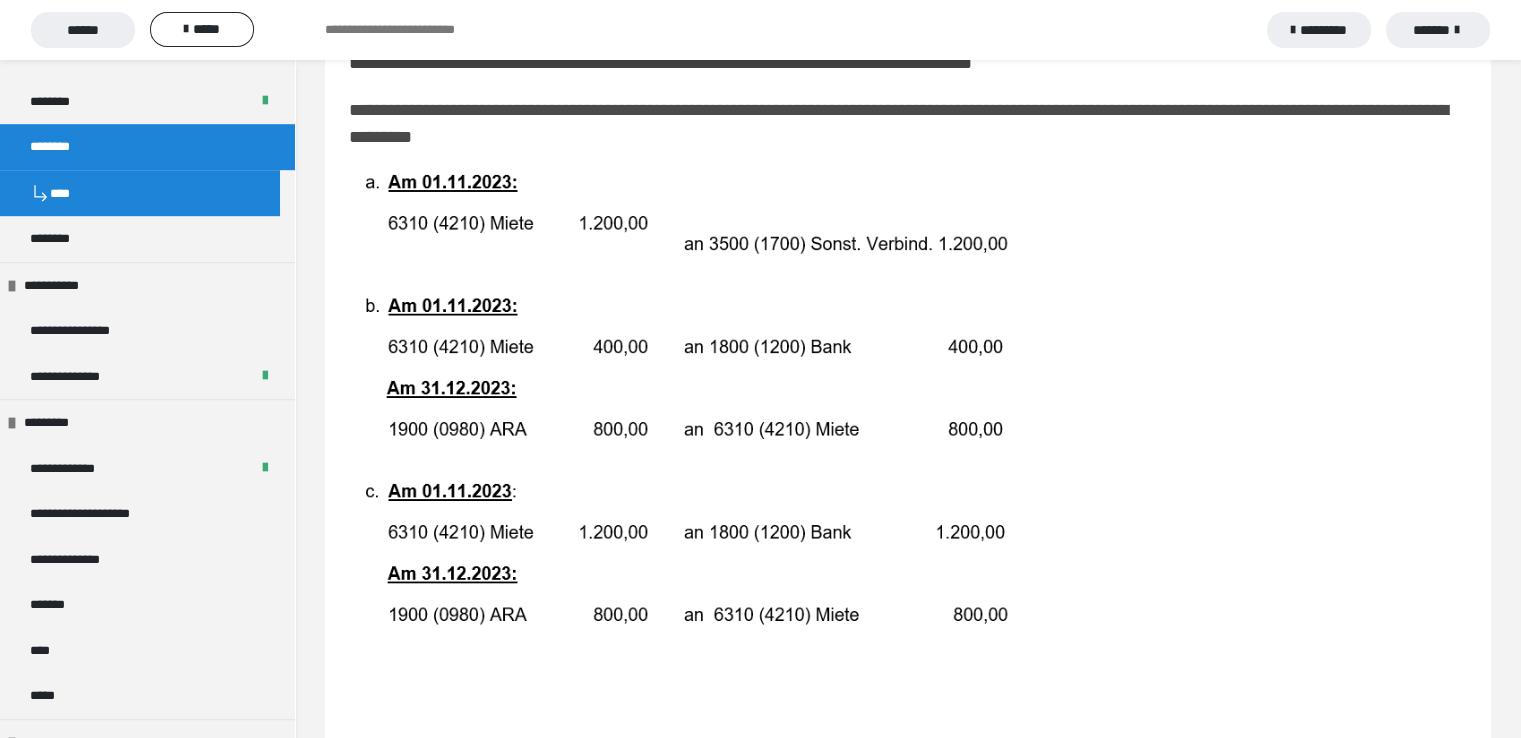 click at bounding box center (908, 400) 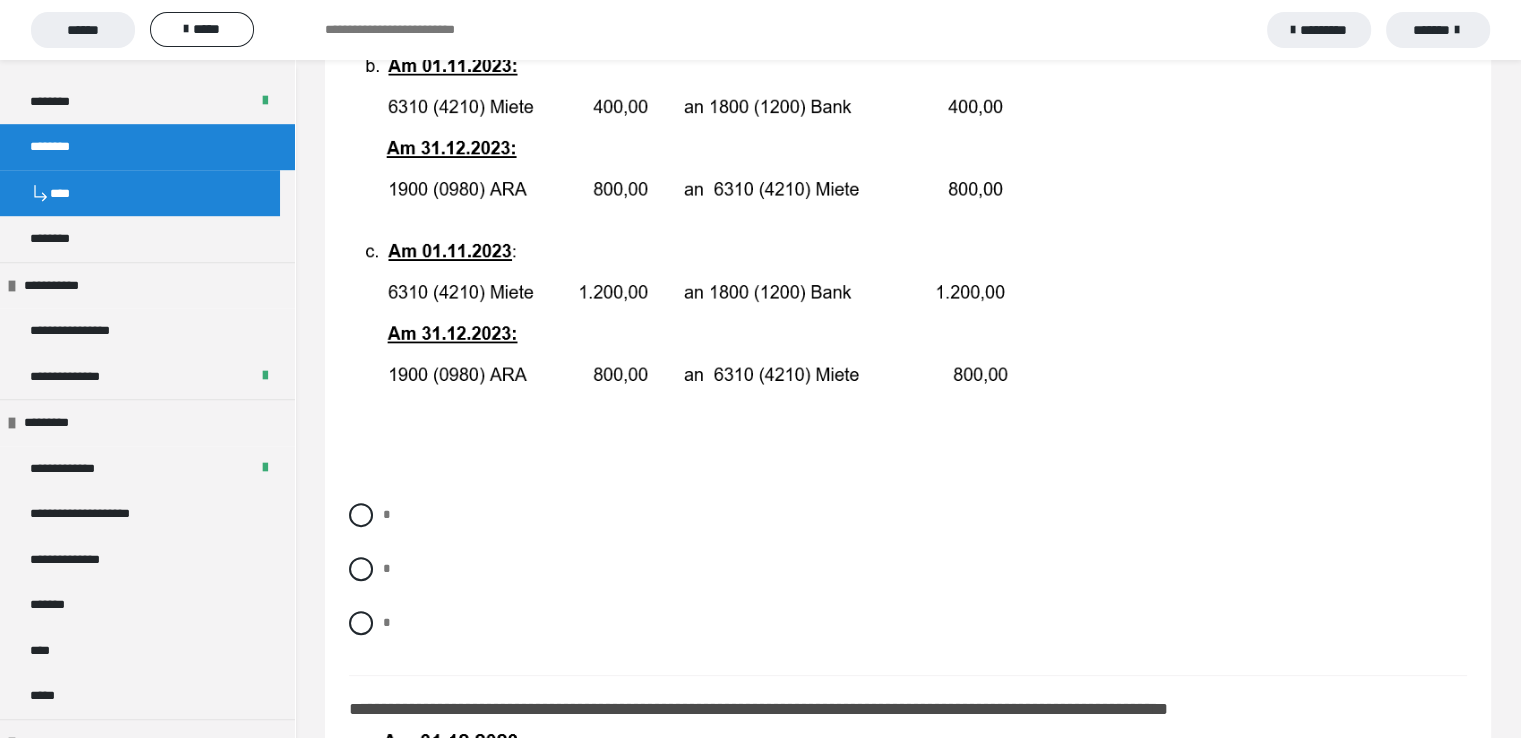 scroll, scrollTop: 560, scrollLeft: 0, axis: vertical 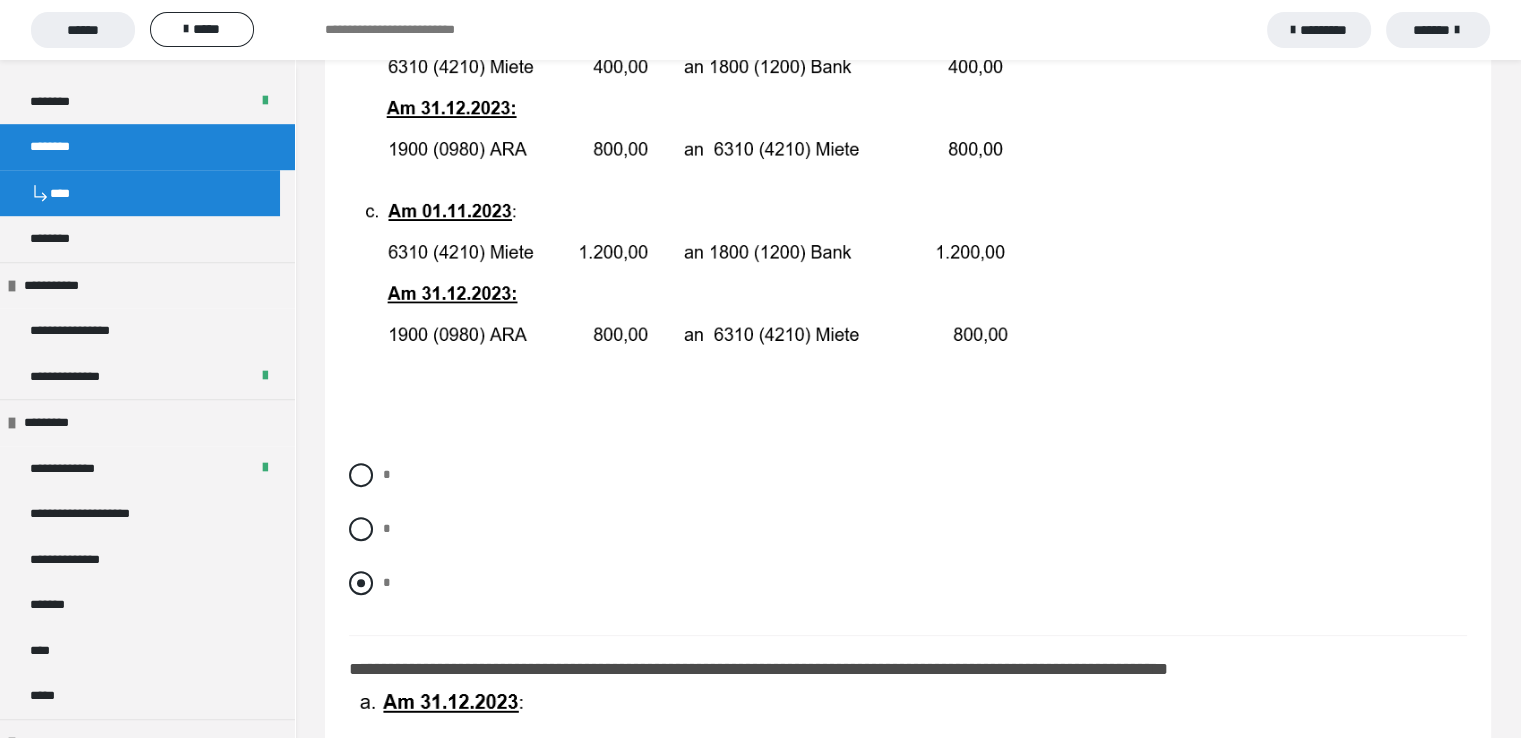 click at bounding box center (361, 583) 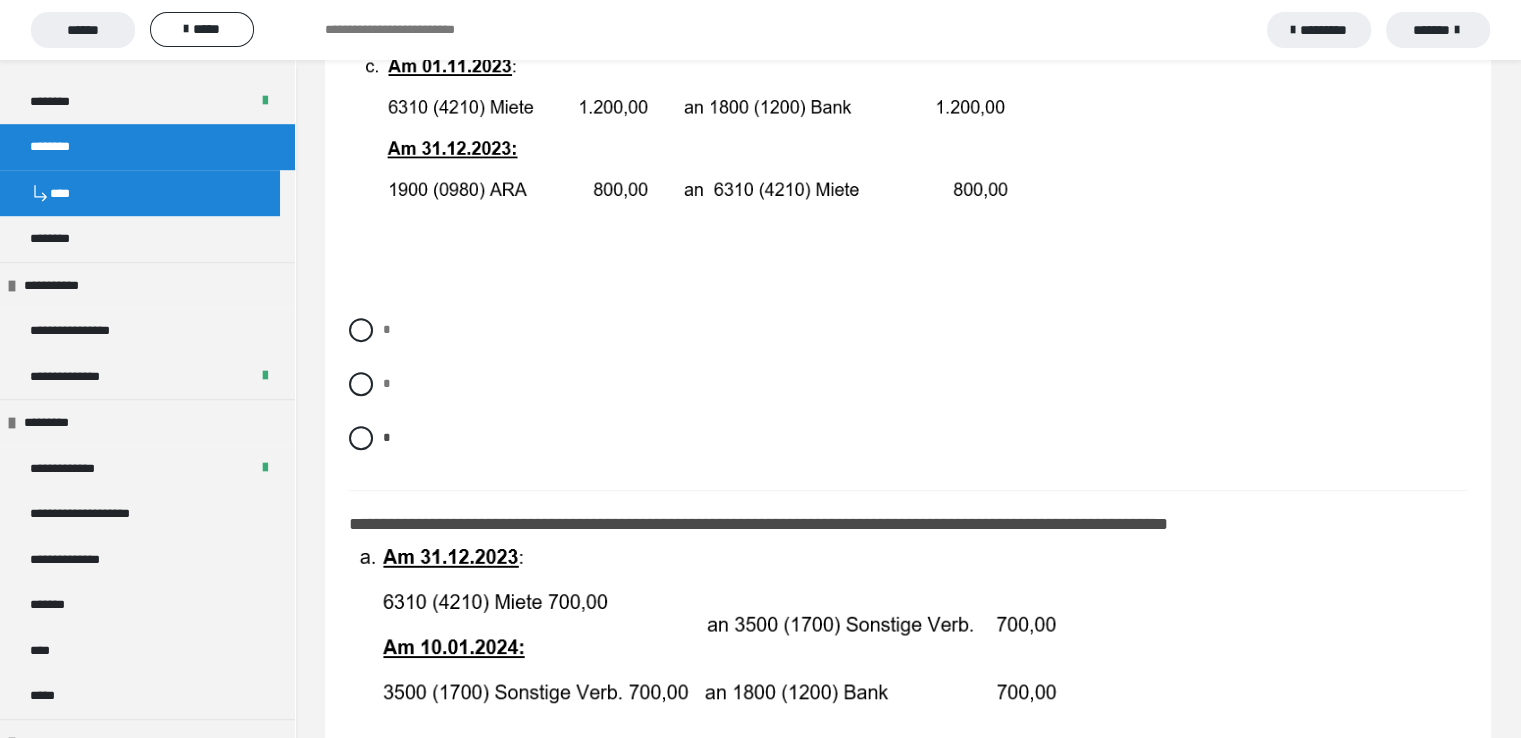 scroll, scrollTop: 720, scrollLeft: 0, axis: vertical 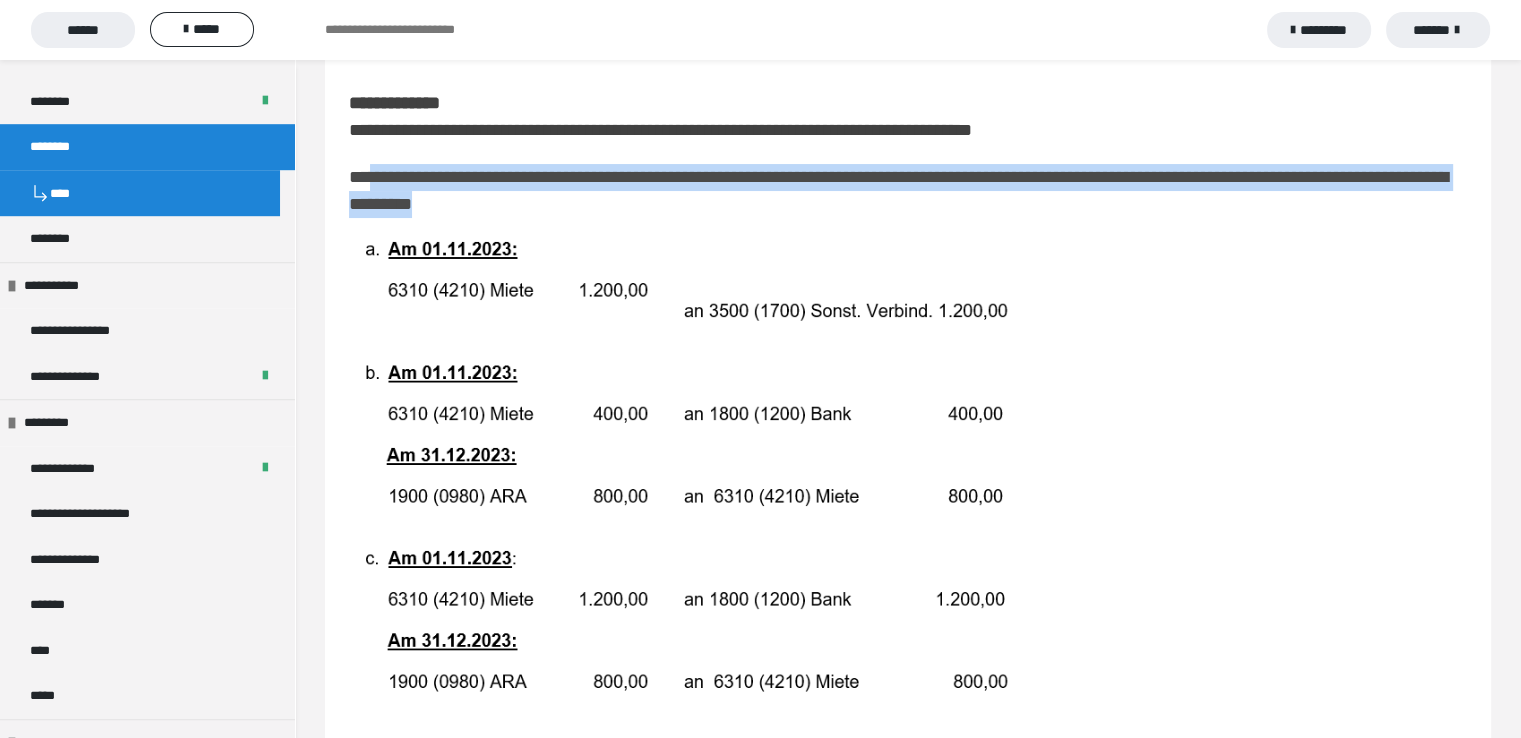 drag, startPoint x: 366, startPoint y: 182, endPoint x: 703, endPoint y: 200, distance: 337.48038 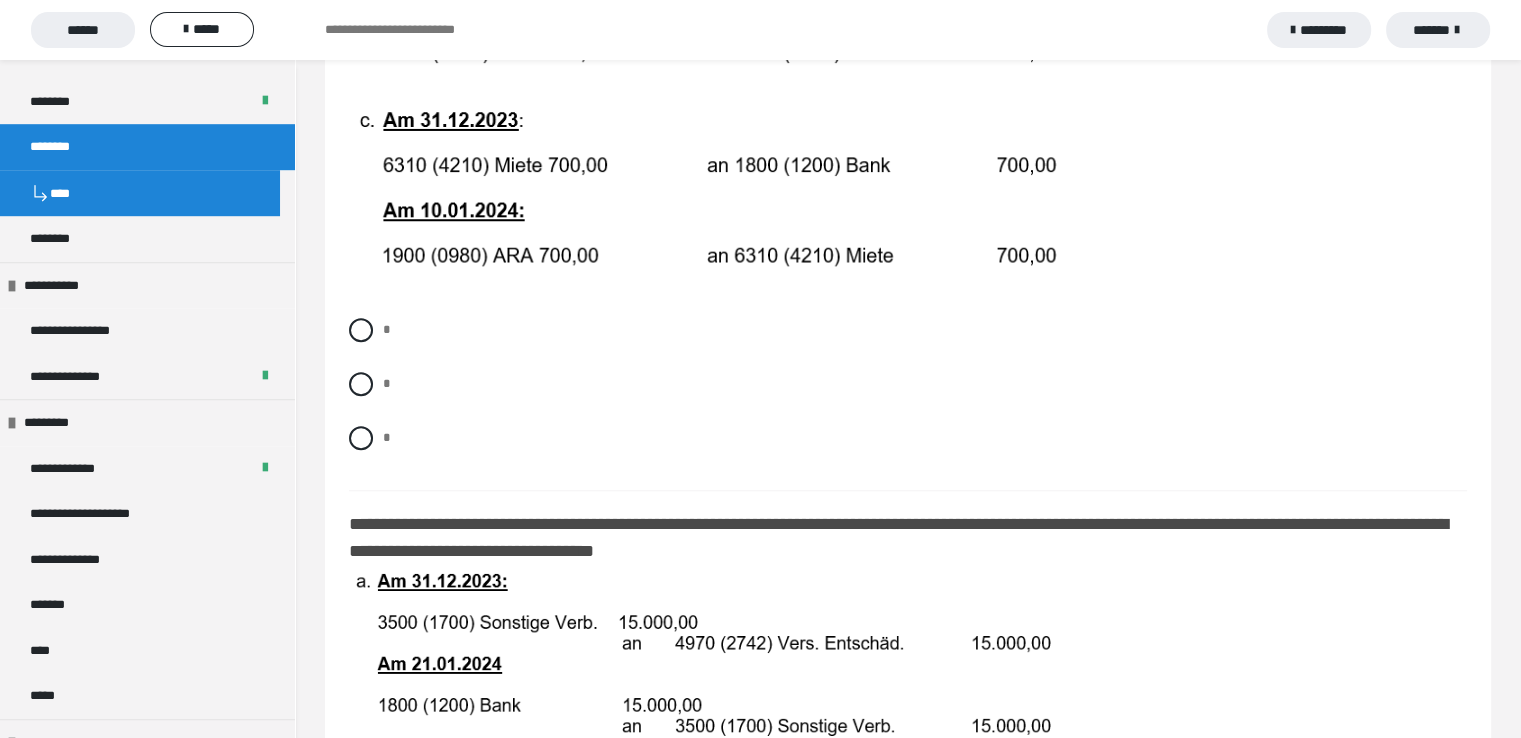 scroll, scrollTop: 1533, scrollLeft: 0, axis: vertical 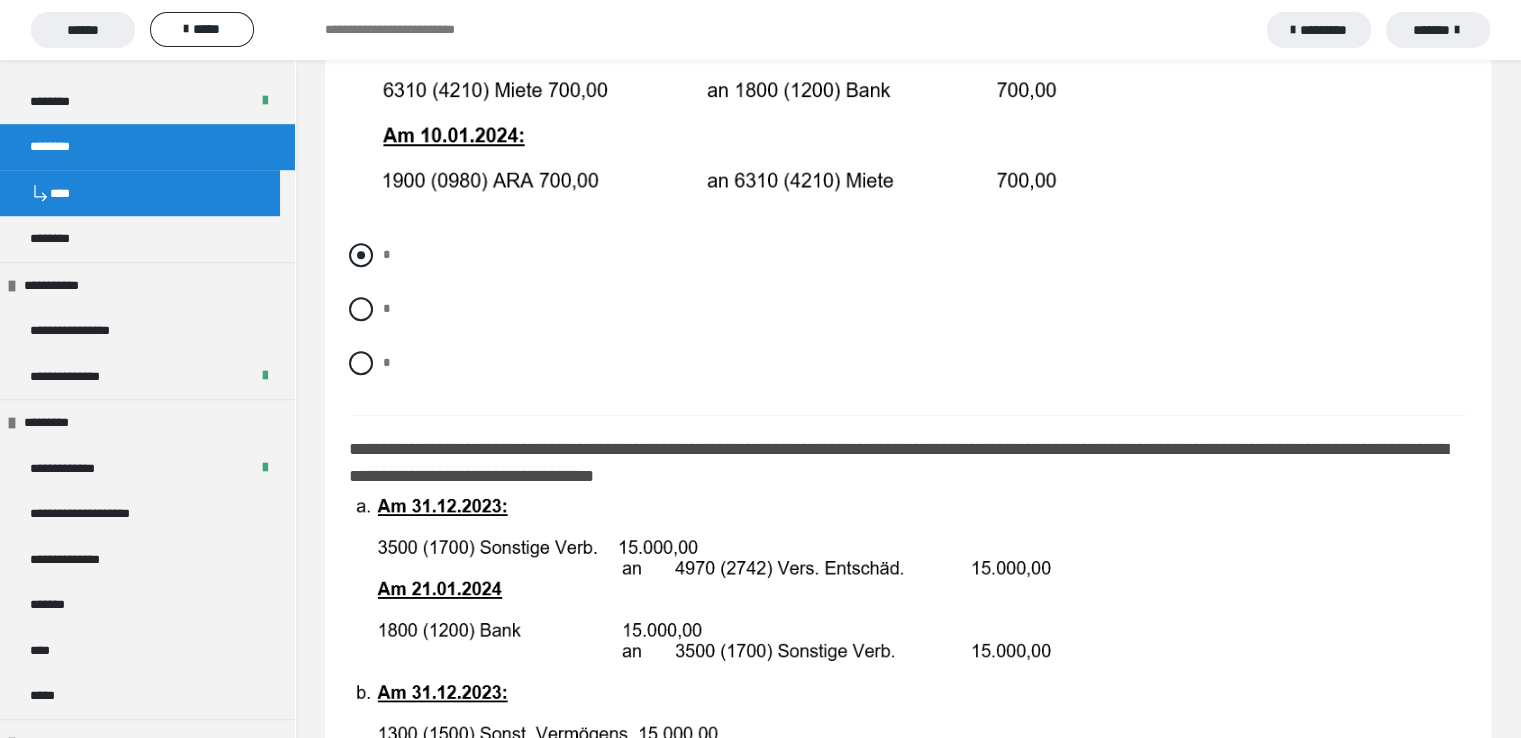 click at bounding box center (361, 255) 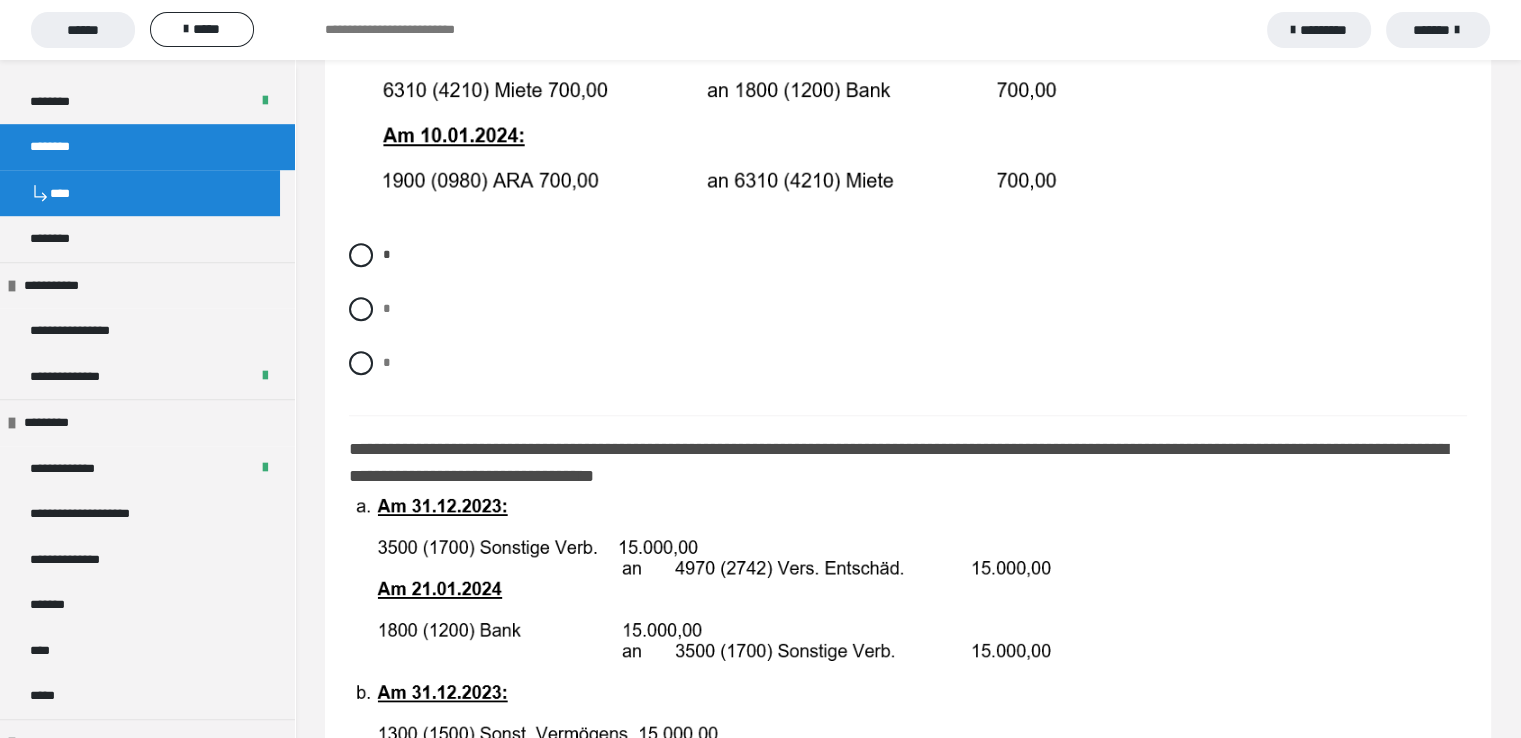 click on "*" at bounding box center [389, 303] 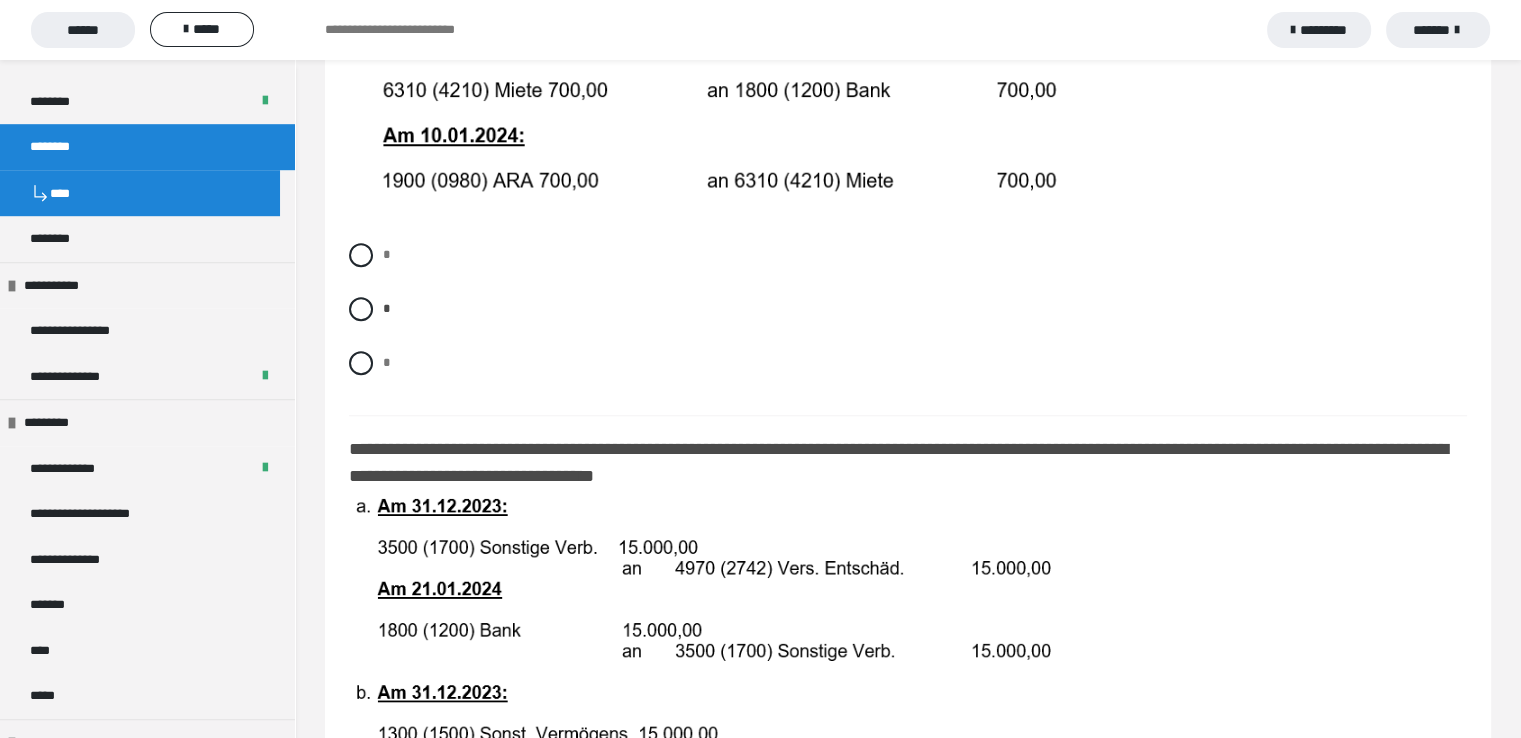click on "*" at bounding box center [389, 249] 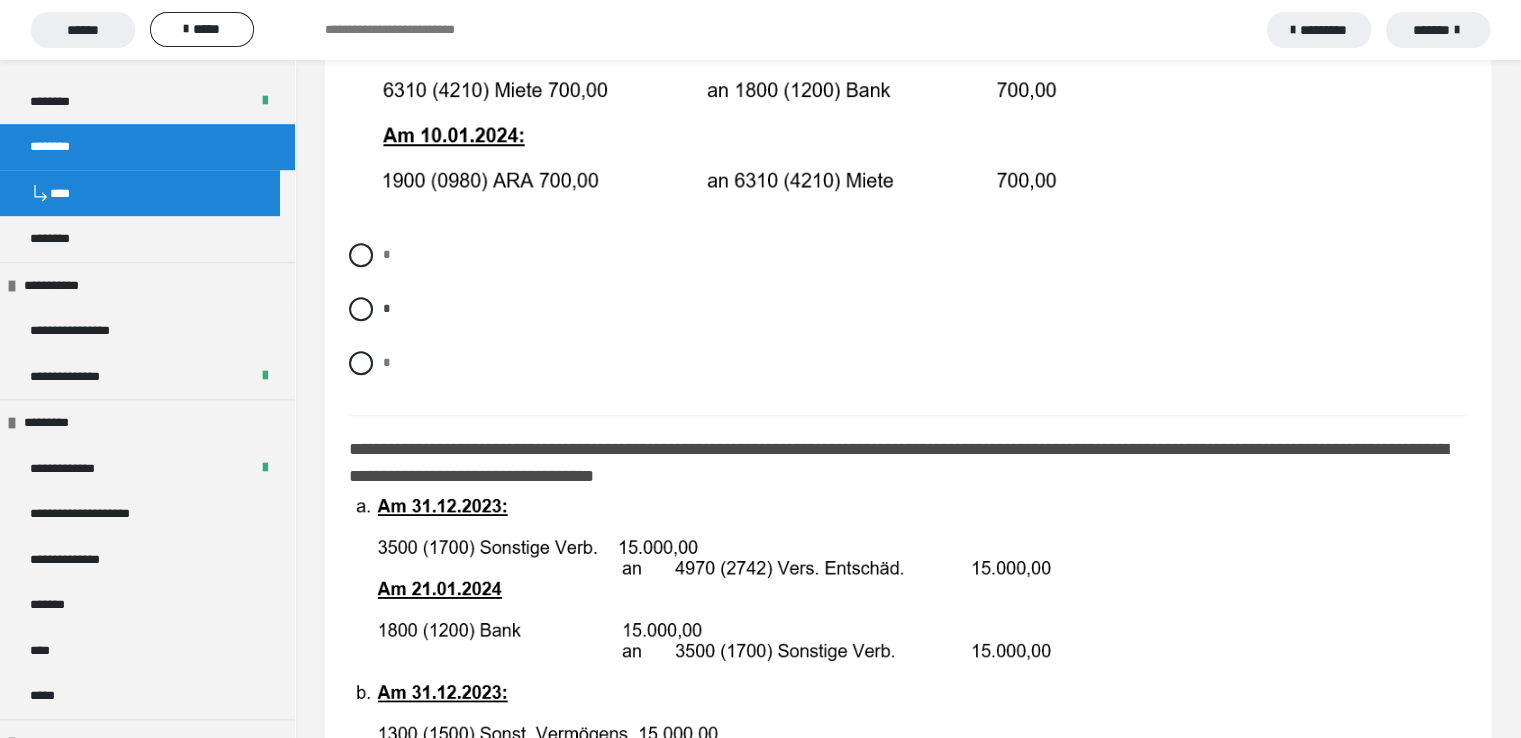 radio on "****" 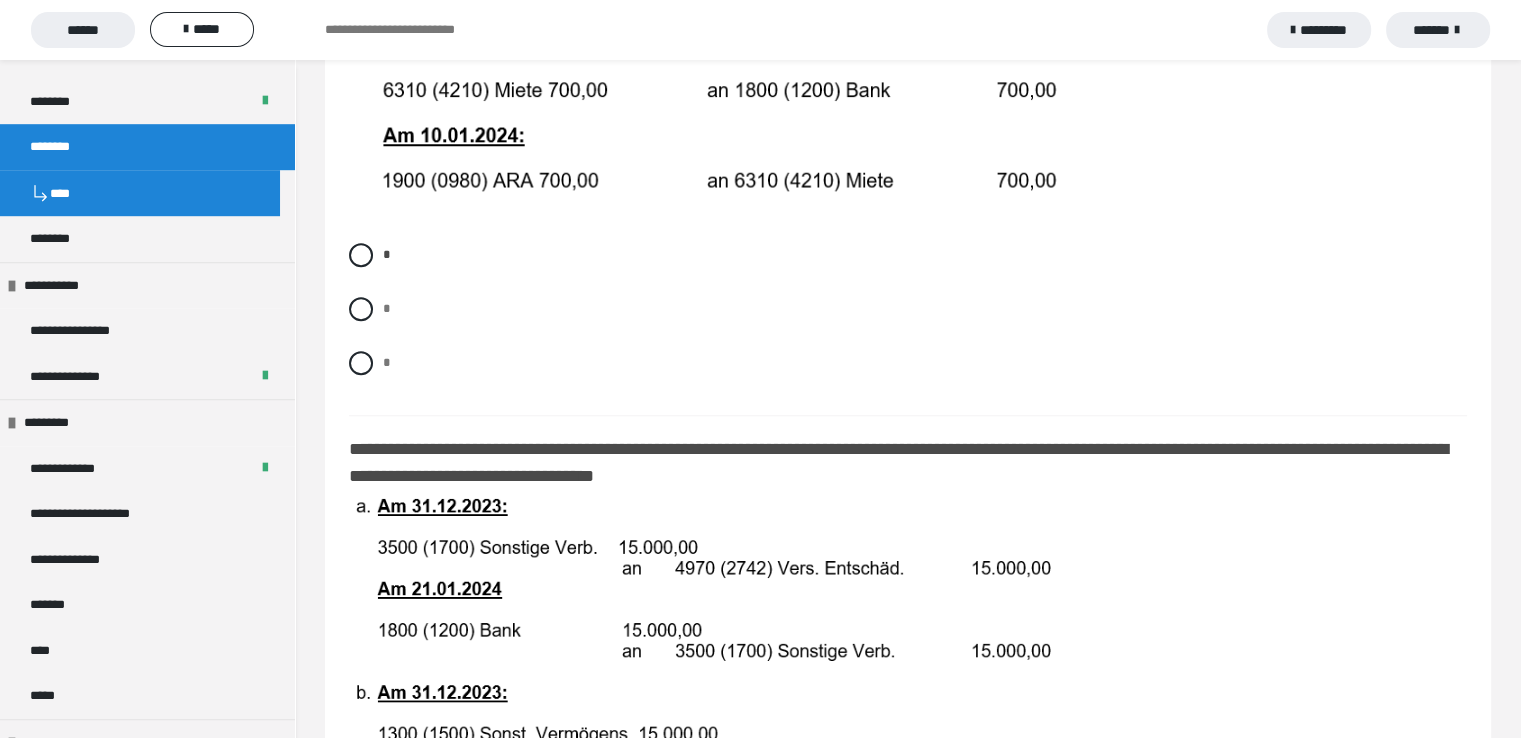 click at bounding box center (908, 783) 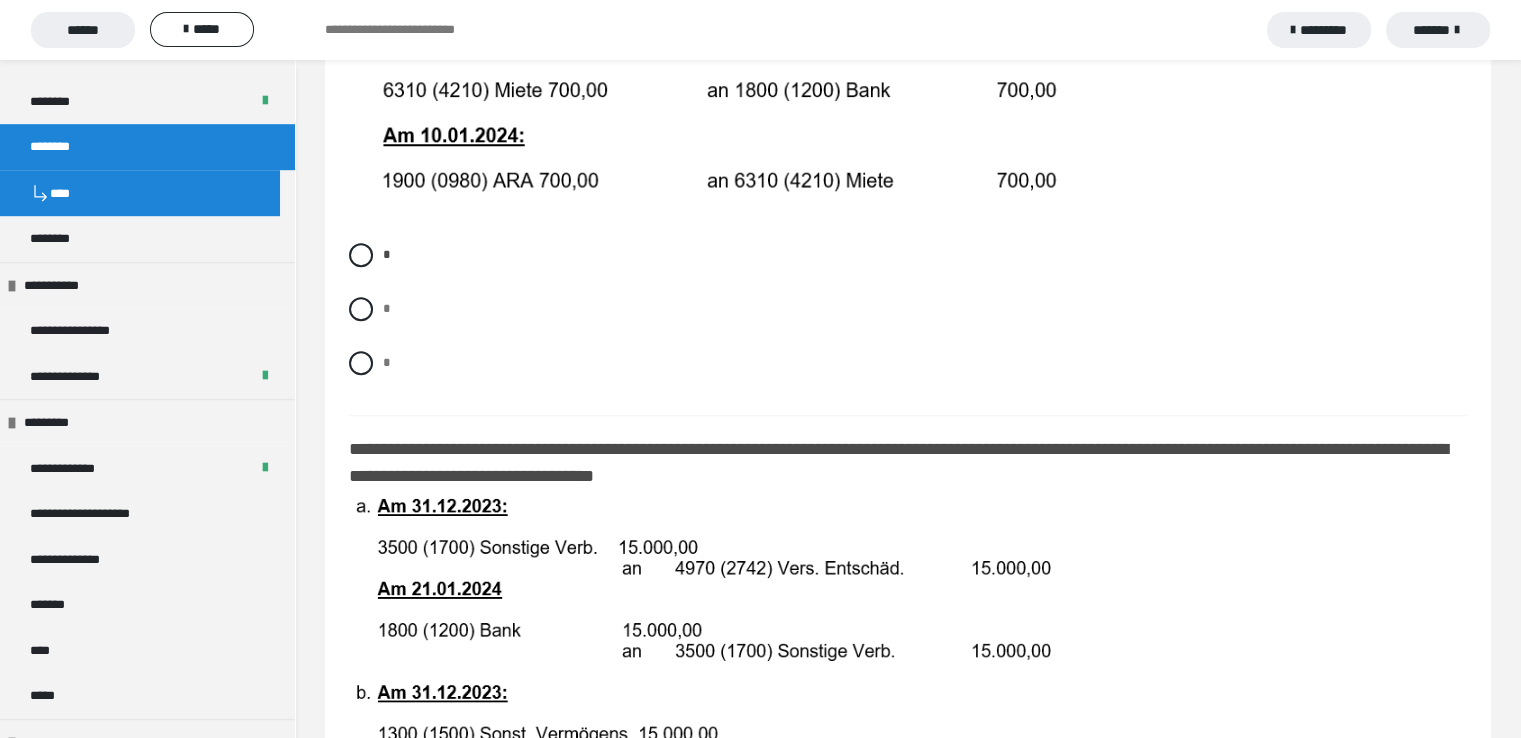 click on "**********" at bounding box center [908, 874] 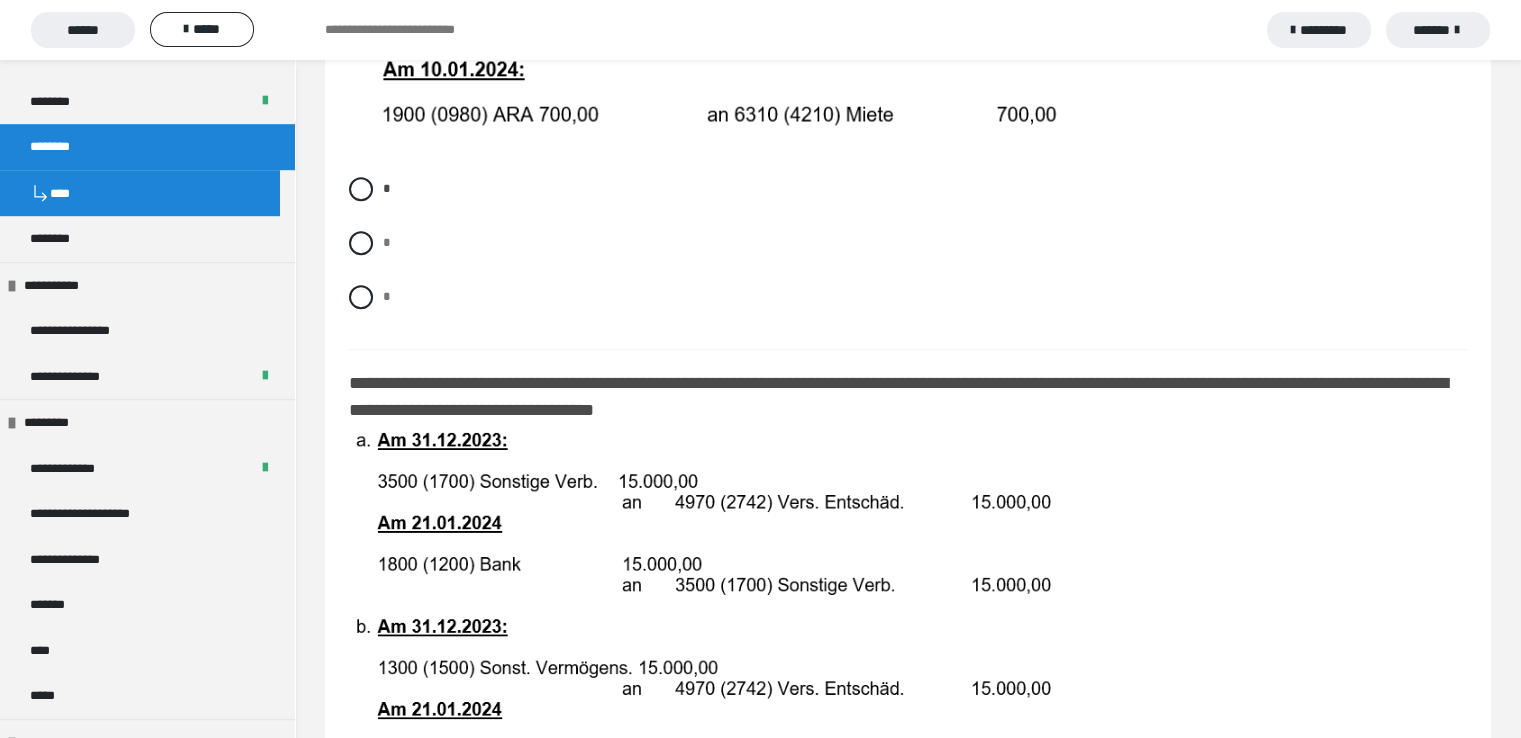 scroll, scrollTop: 1613, scrollLeft: 0, axis: vertical 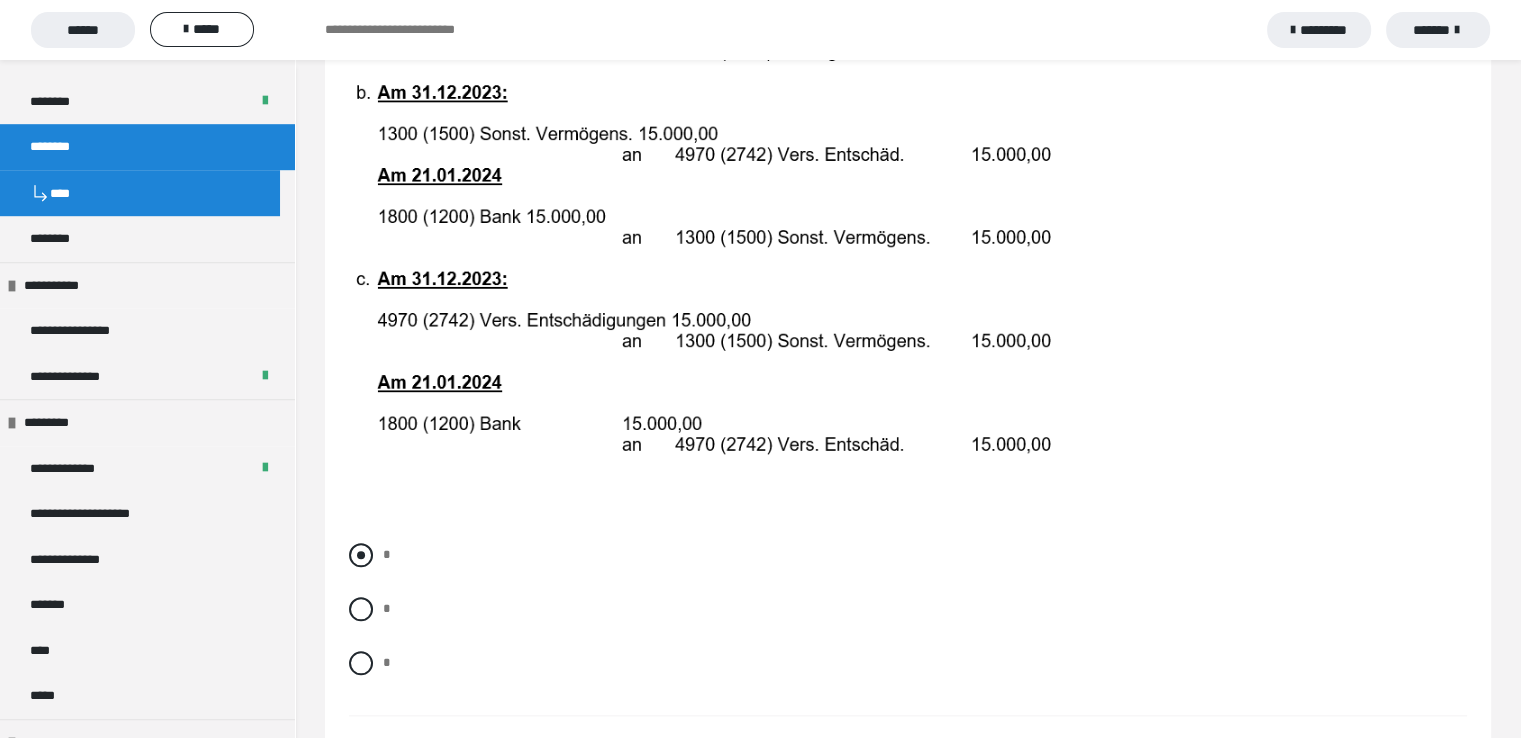 click at bounding box center (361, 555) 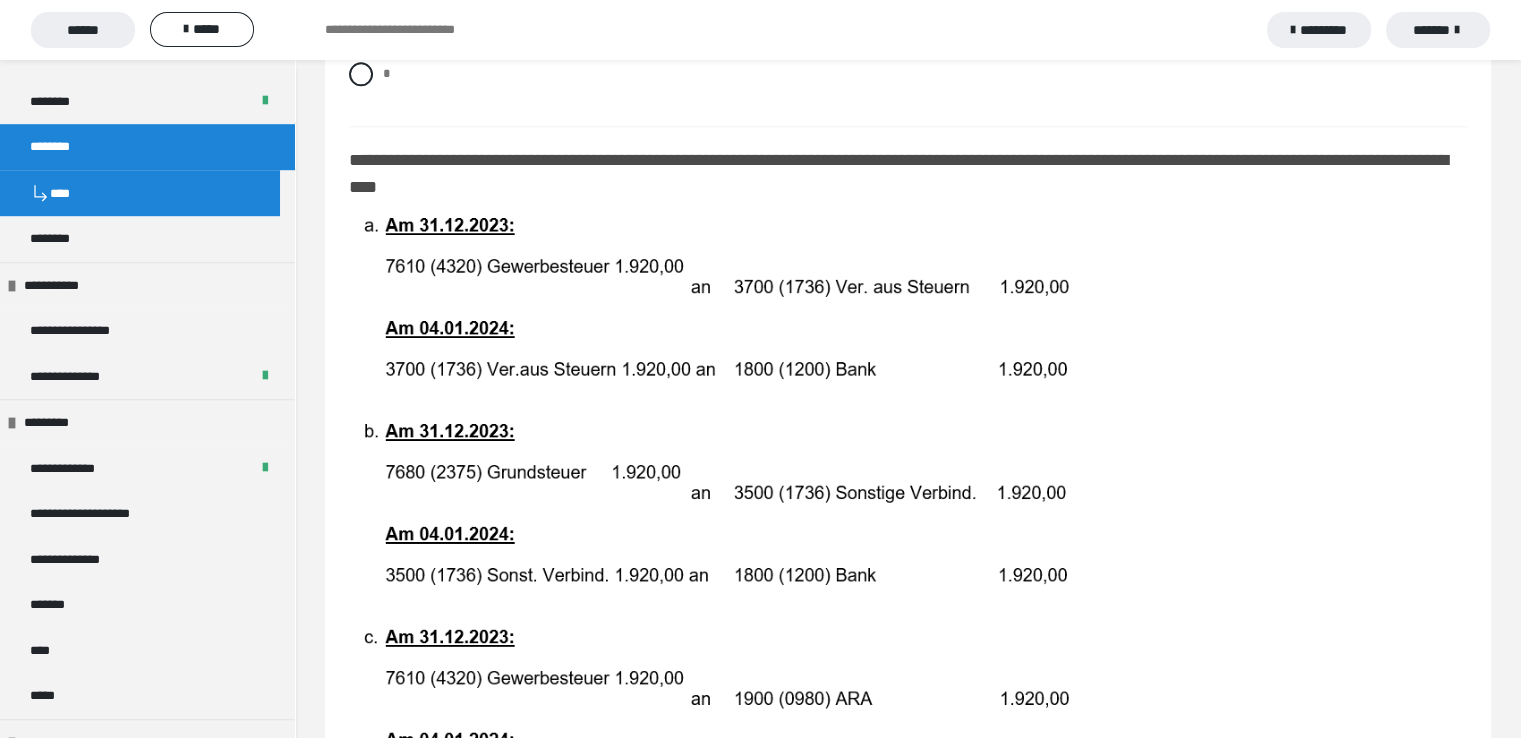 scroll, scrollTop: 2720, scrollLeft: 0, axis: vertical 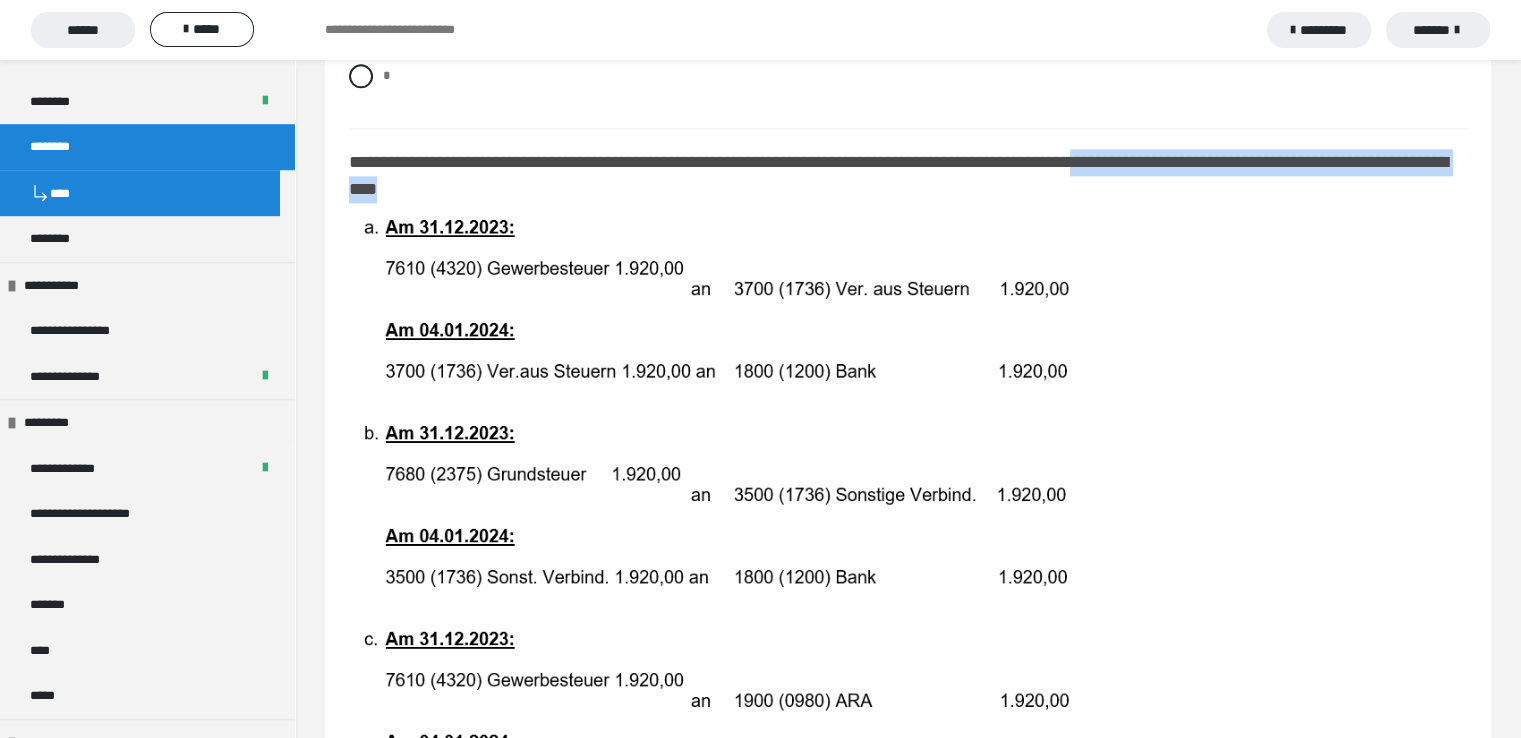 drag, startPoint x: 1198, startPoint y: 169, endPoint x: 1211, endPoint y: 188, distance: 23.021729 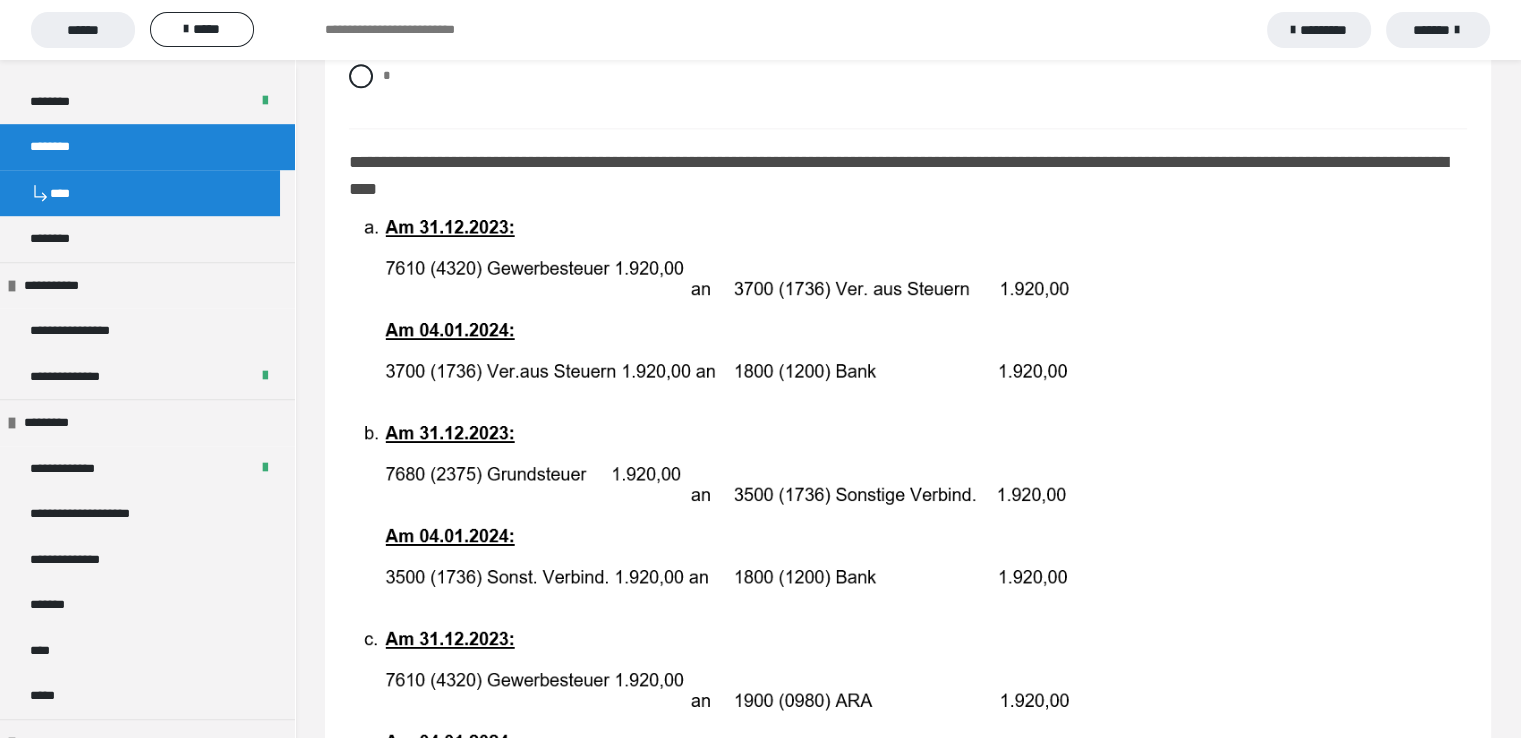 click at bounding box center (908, 502) 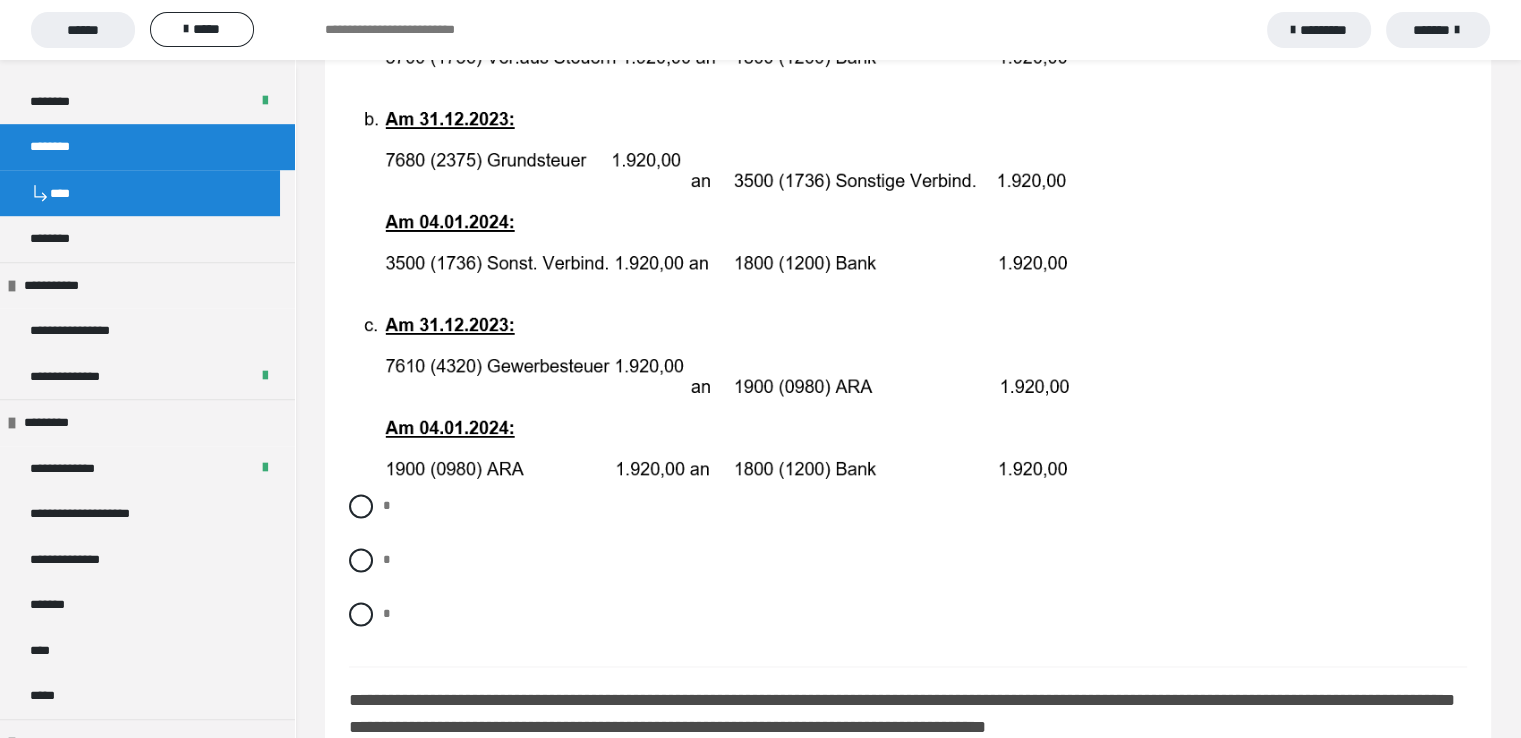 scroll, scrollTop: 3040, scrollLeft: 0, axis: vertical 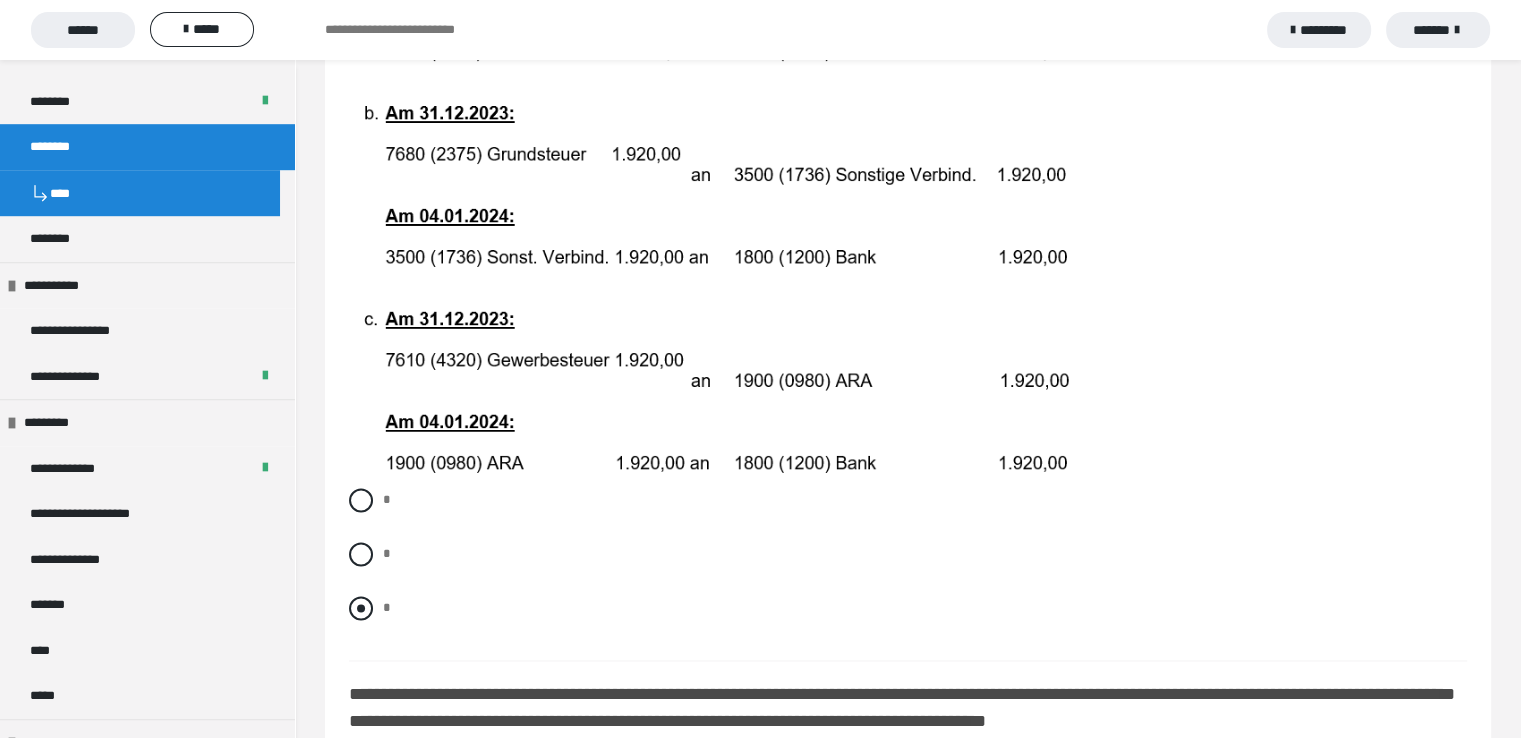 click at bounding box center [361, 608] 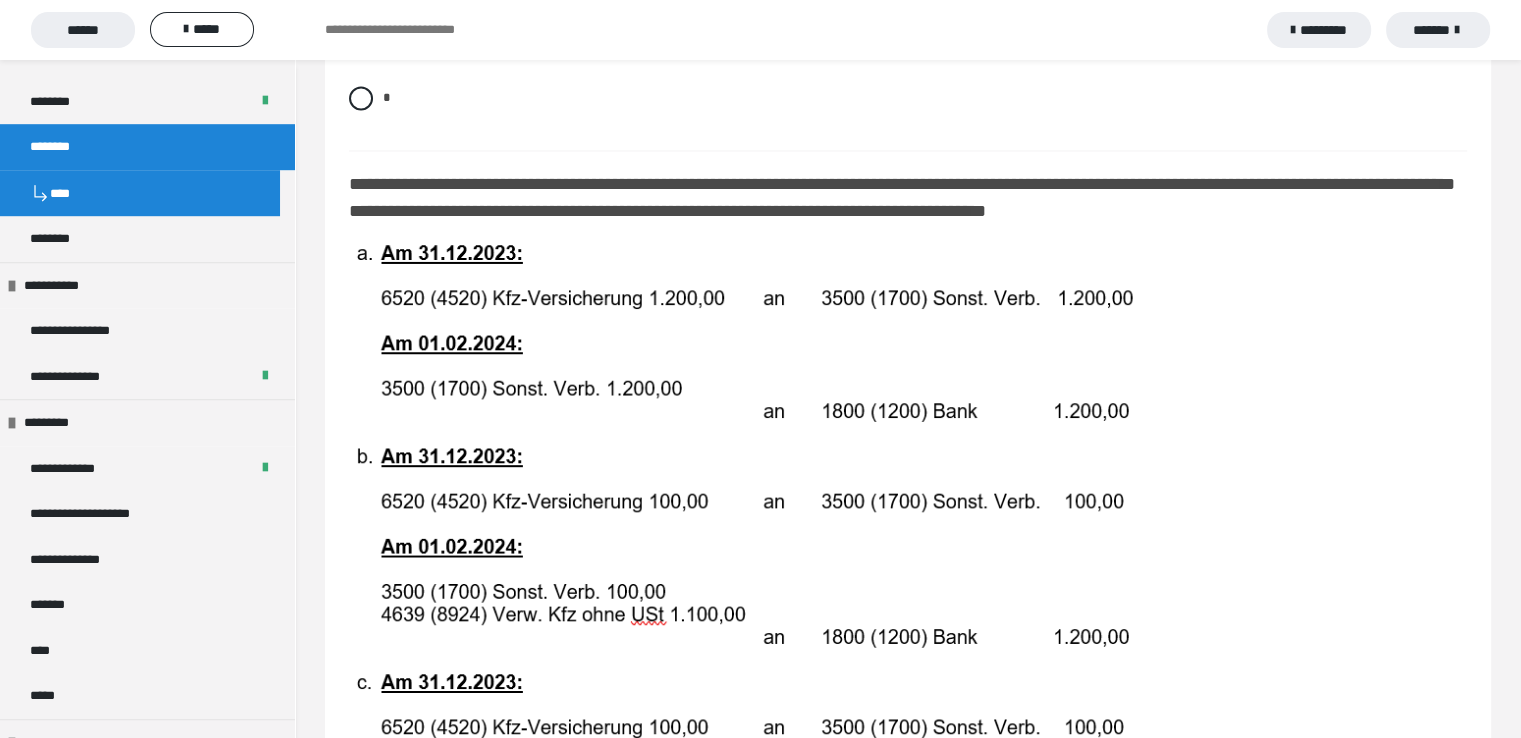 scroll, scrollTop: 3560, scrollLeft: 0, axis: vertical 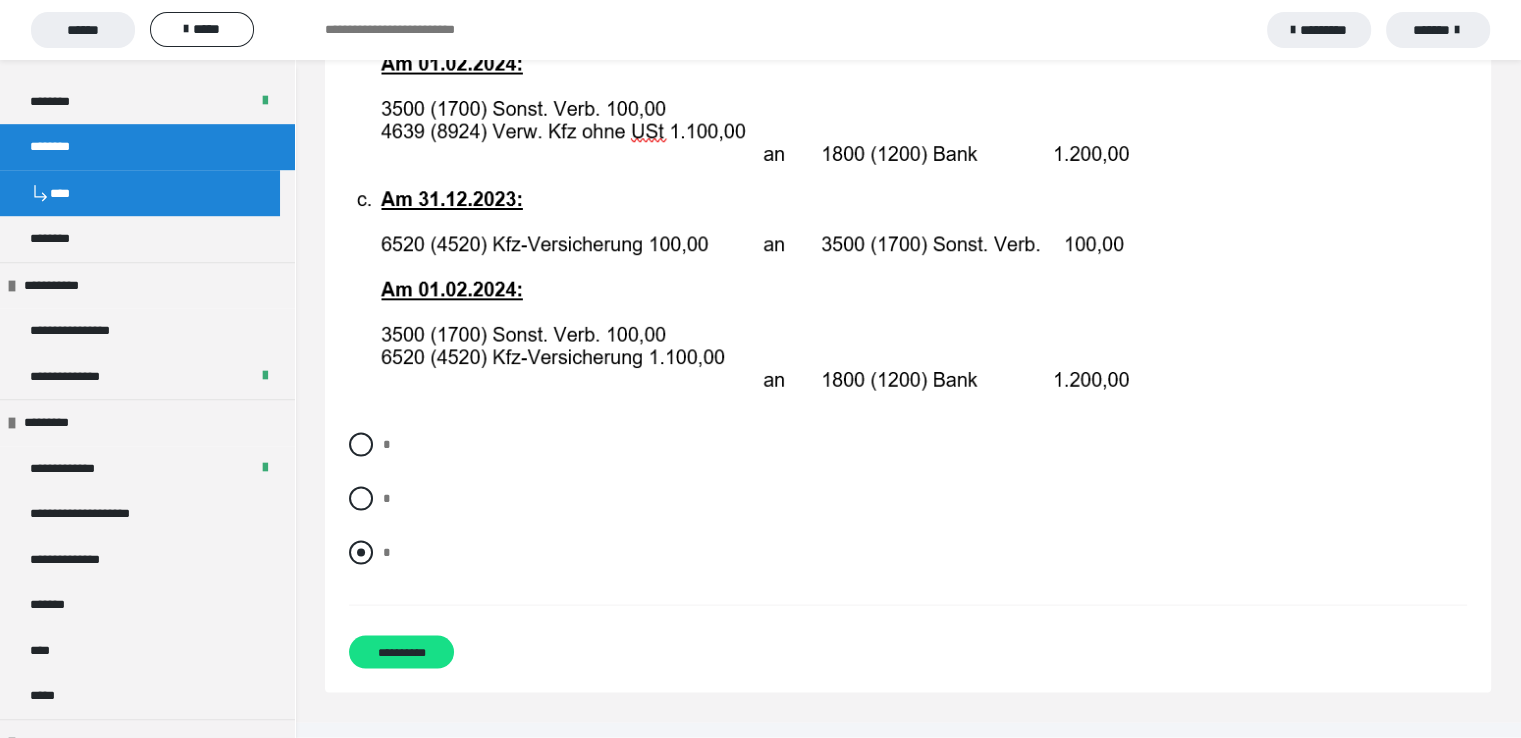 click at bounding box center [361, 553] 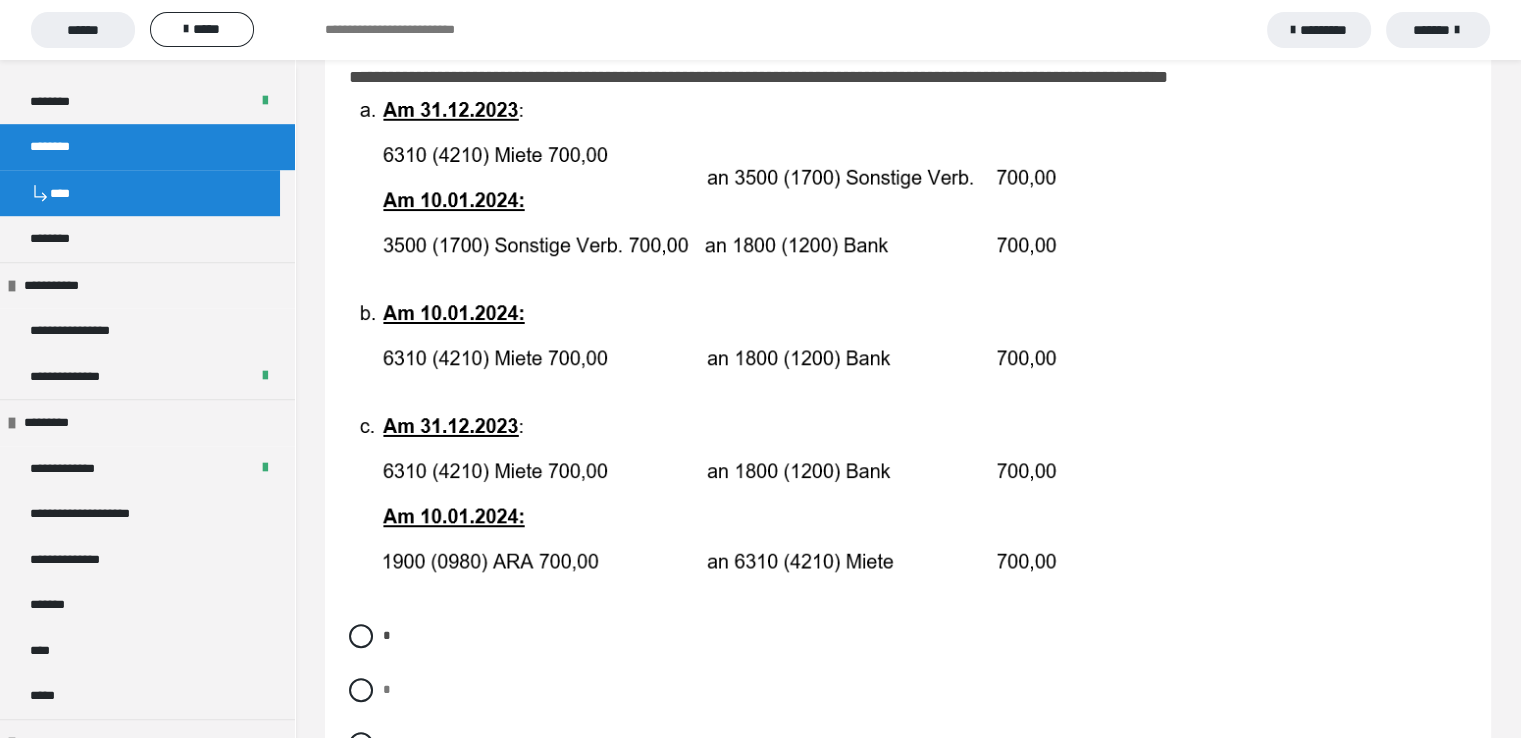 scroll, scrollTop: 1112, scrollLeft: 0, axis: vertical 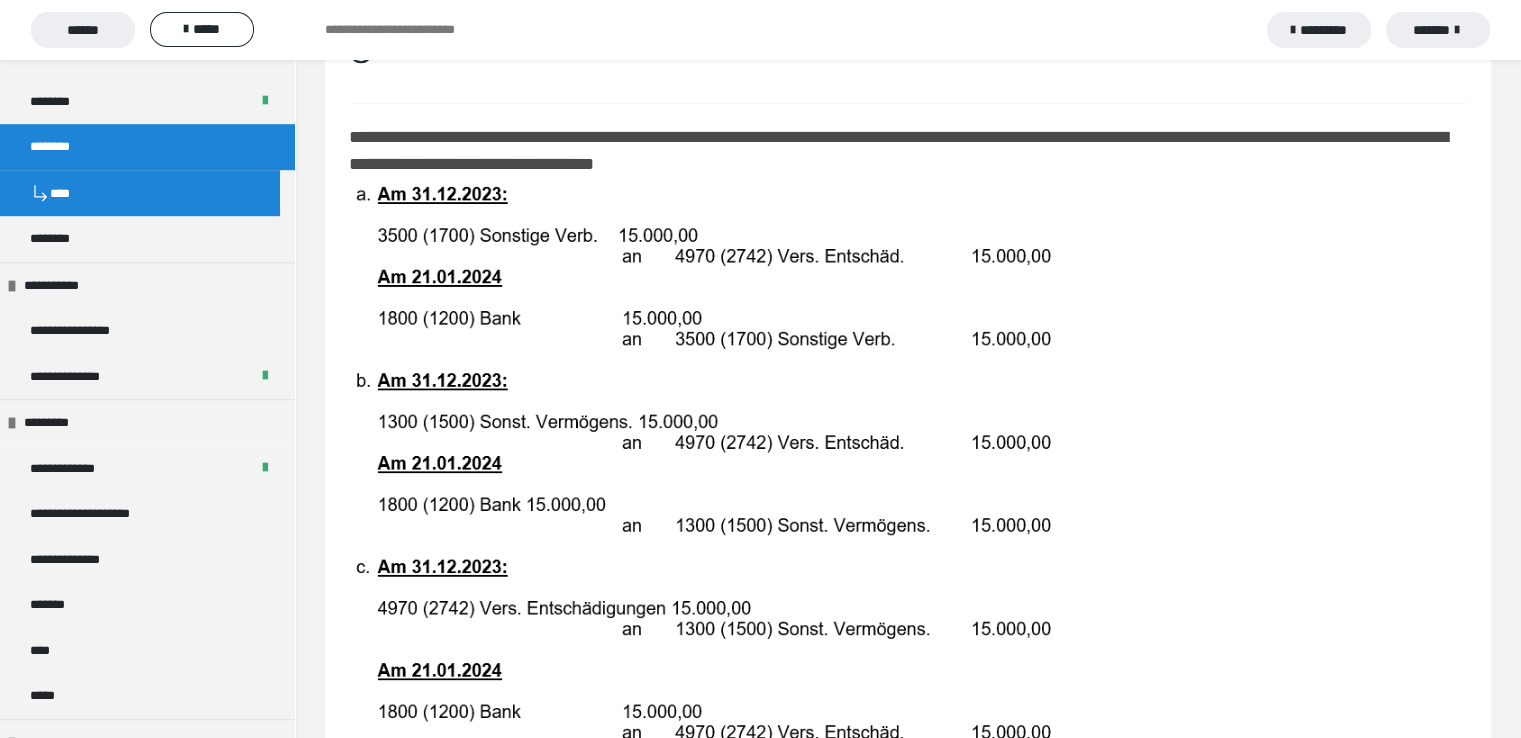 click at bounding box center [908, 471] 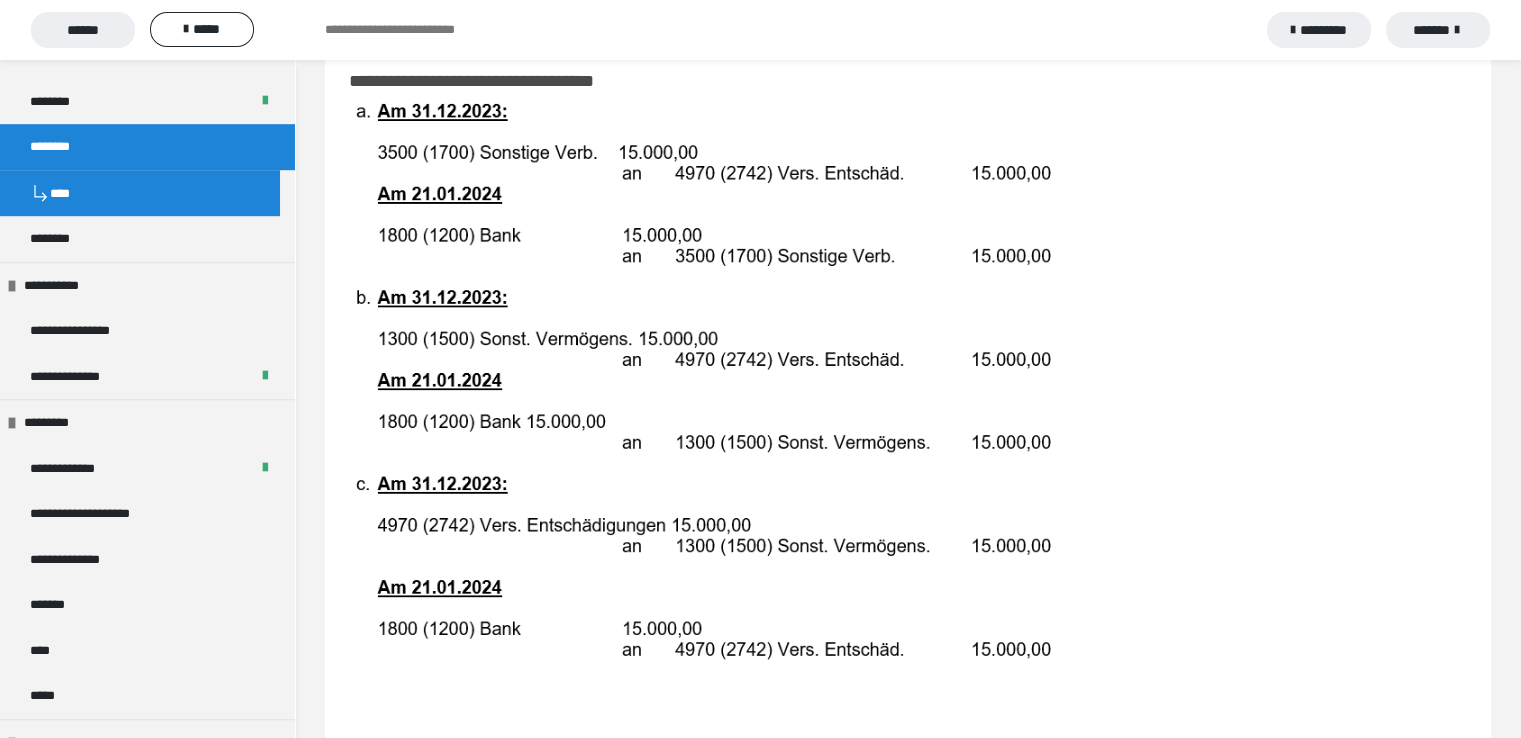 scroll, scrollTop: 1925, scrollLeft: 0, axis: vertical 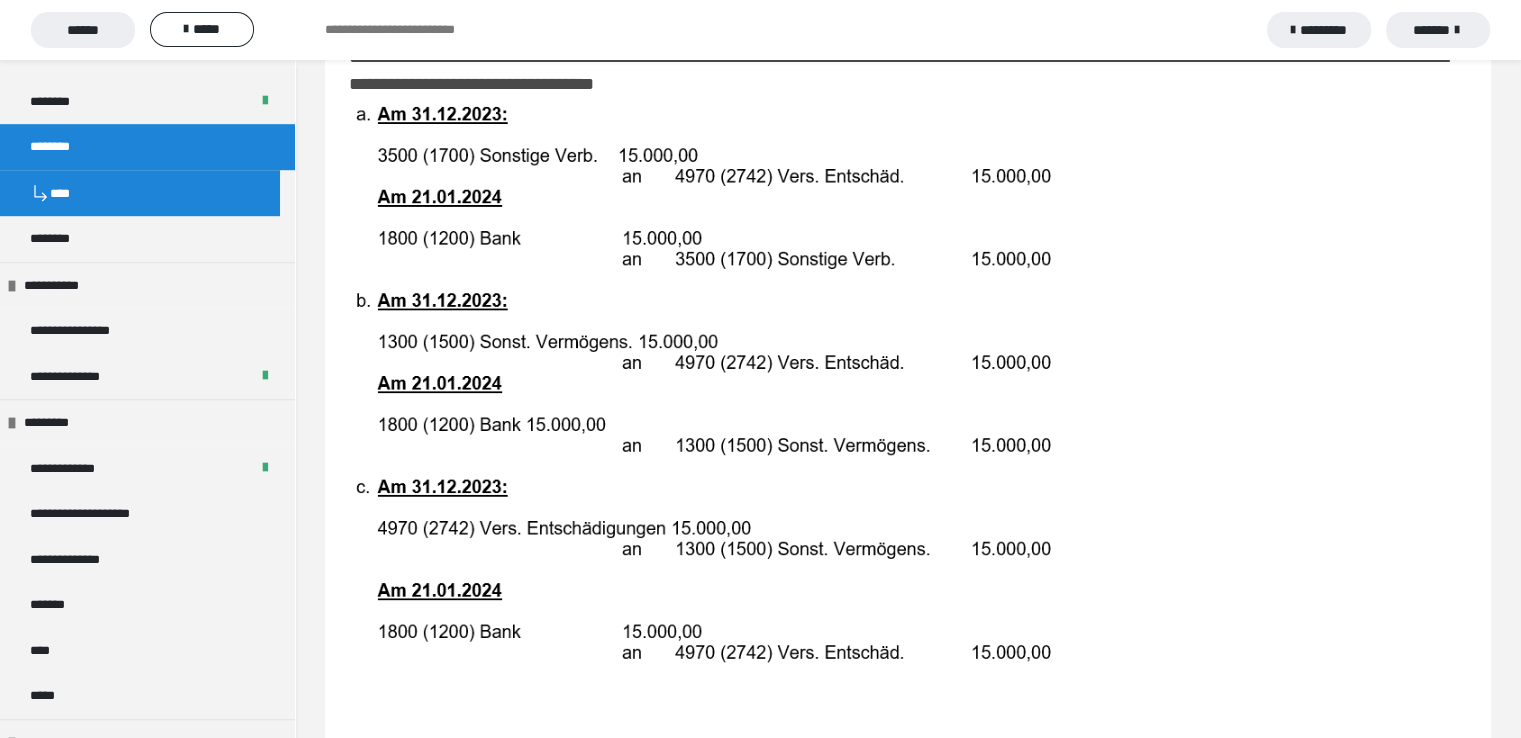 click at bounding box center [908, 391] 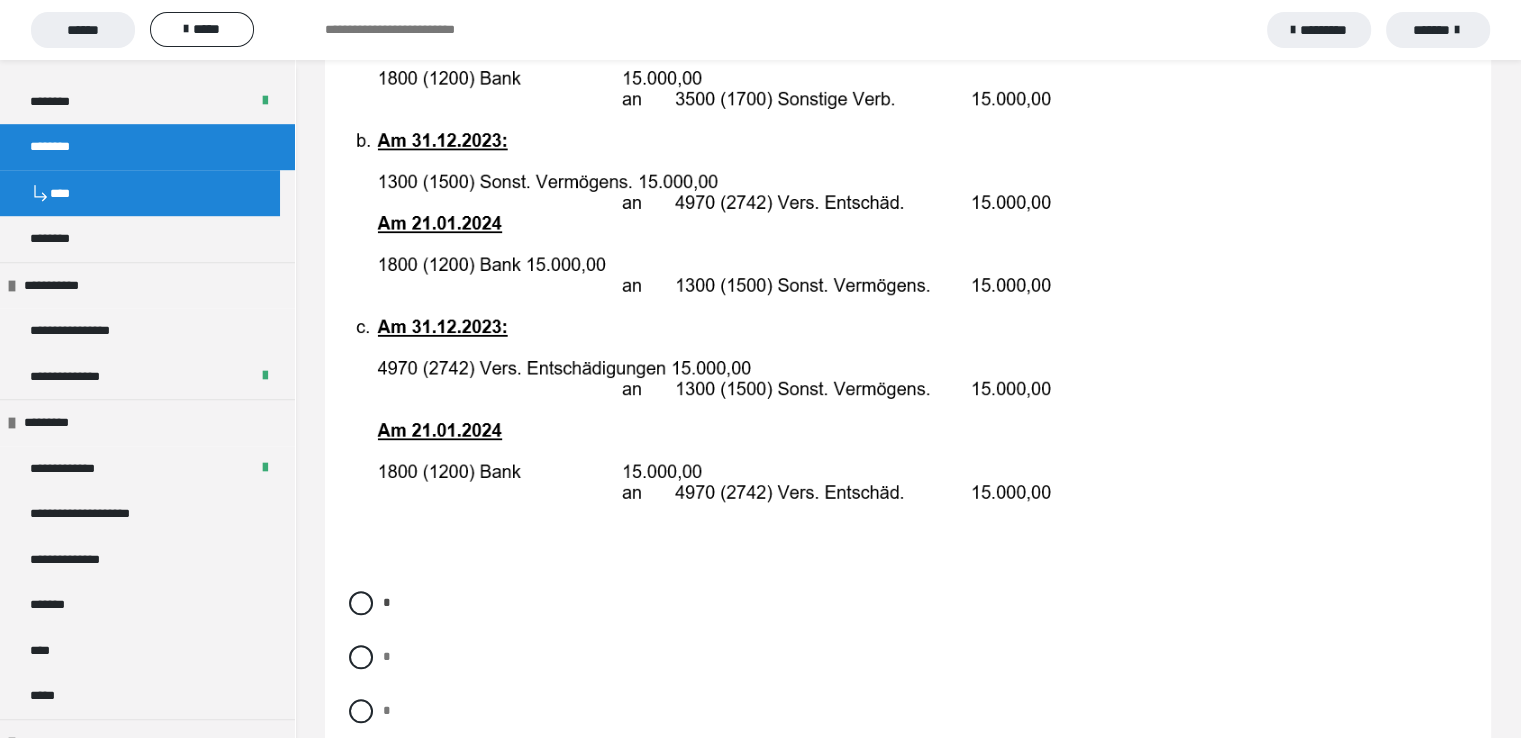 scroll, scrollTop: 2125, scrollLeft: 0, axis: vertical 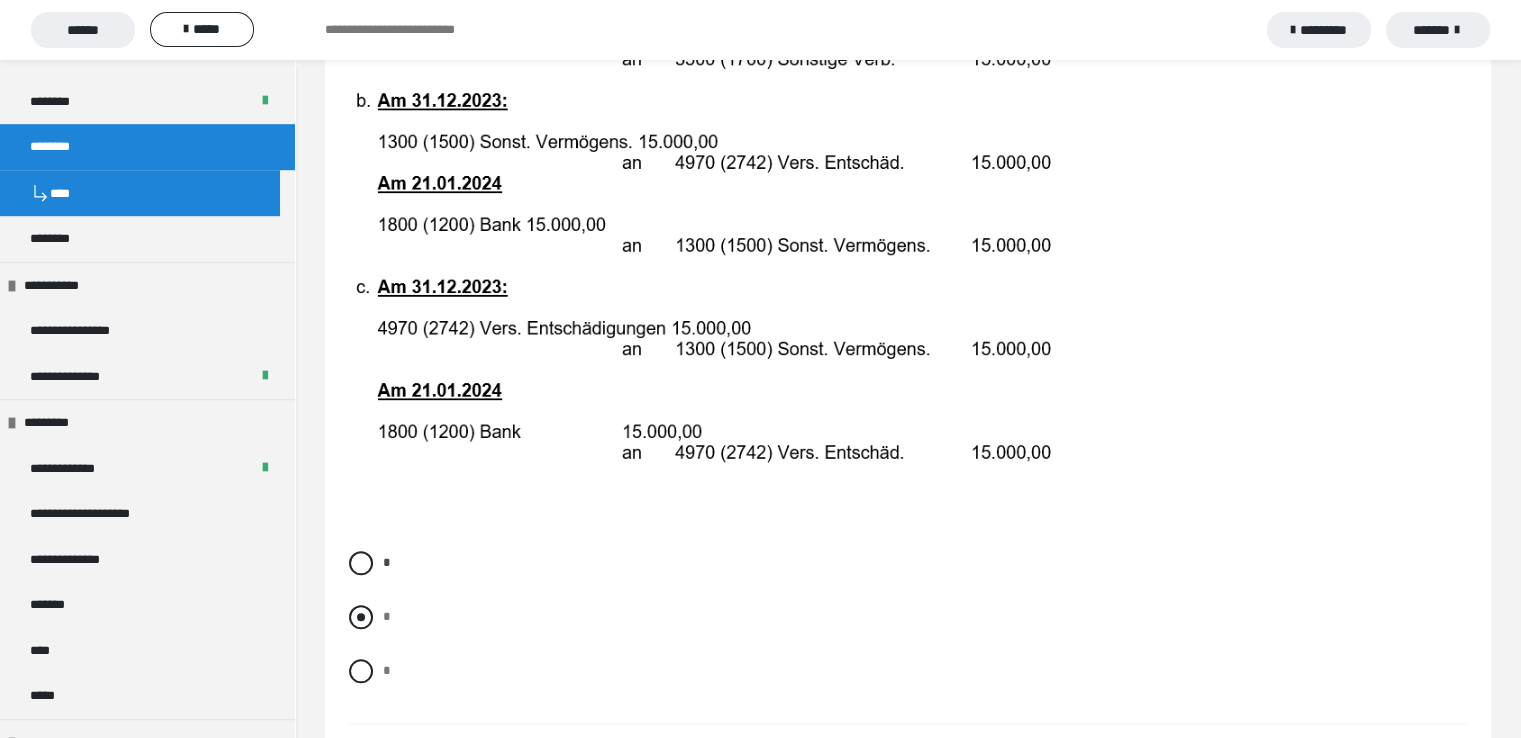click at bounding box center [361, 617] 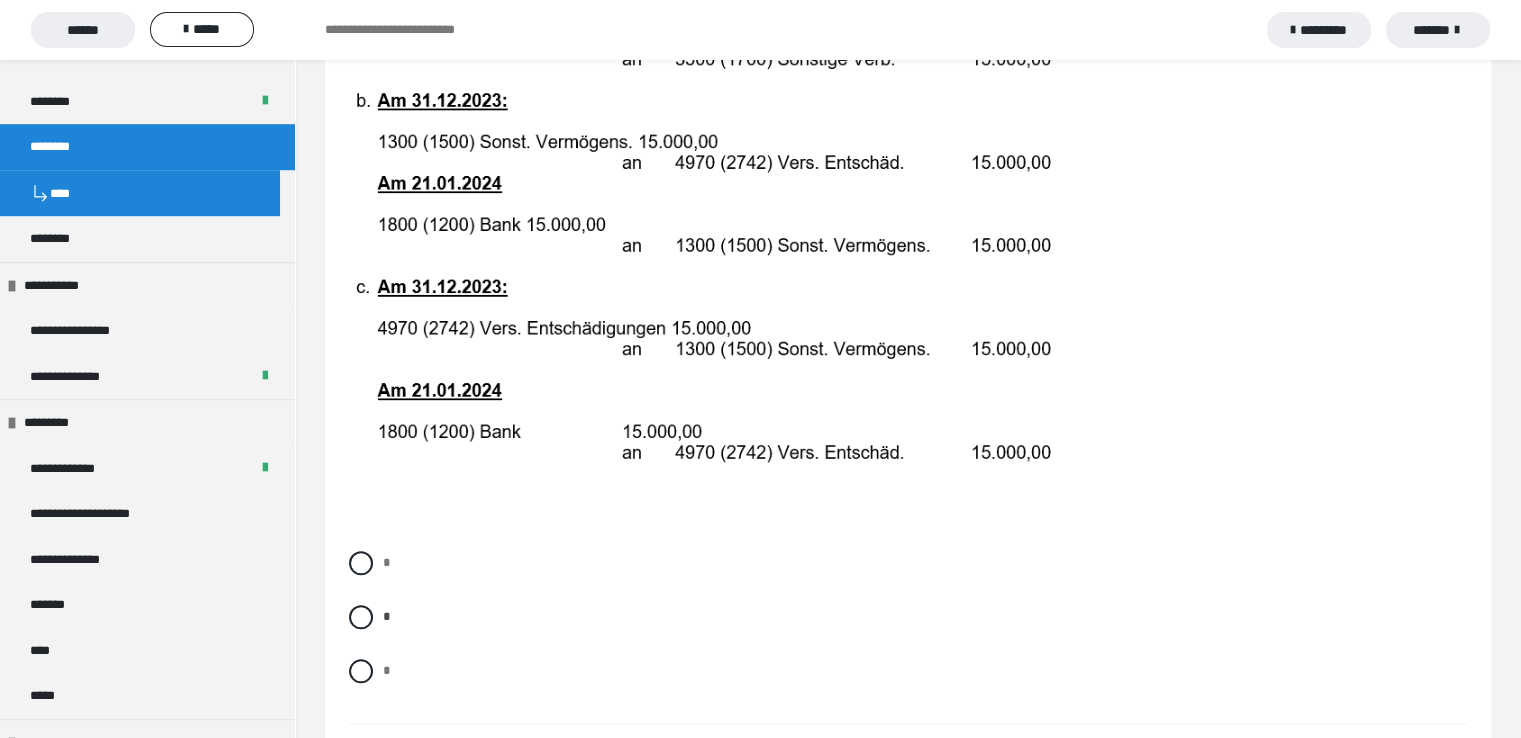 click at bounding box center (908, 191) 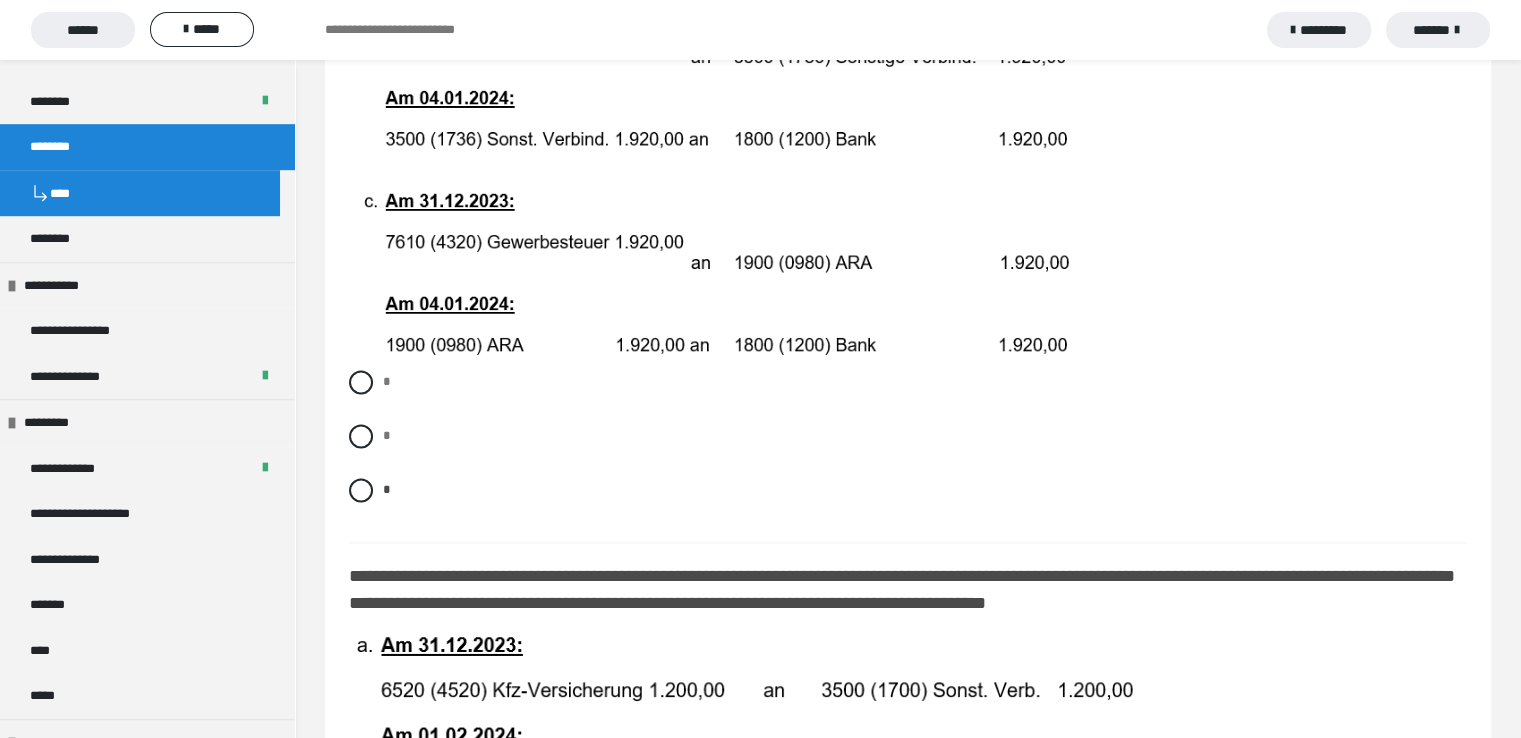 scroll, scrollTop: 3165, scrollLeft: 0, axis: vertical 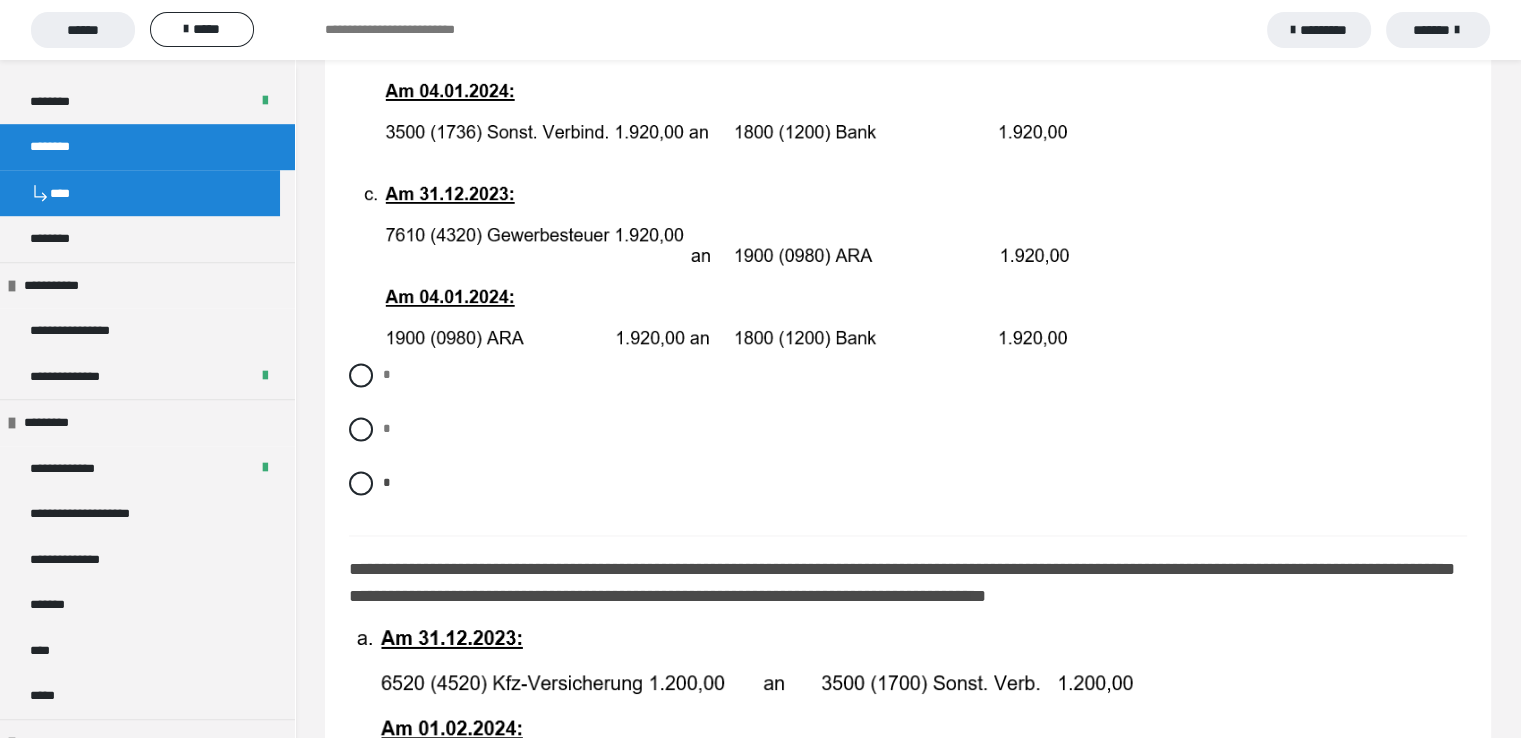 click on "* * *" at bounding box center (908, 444) 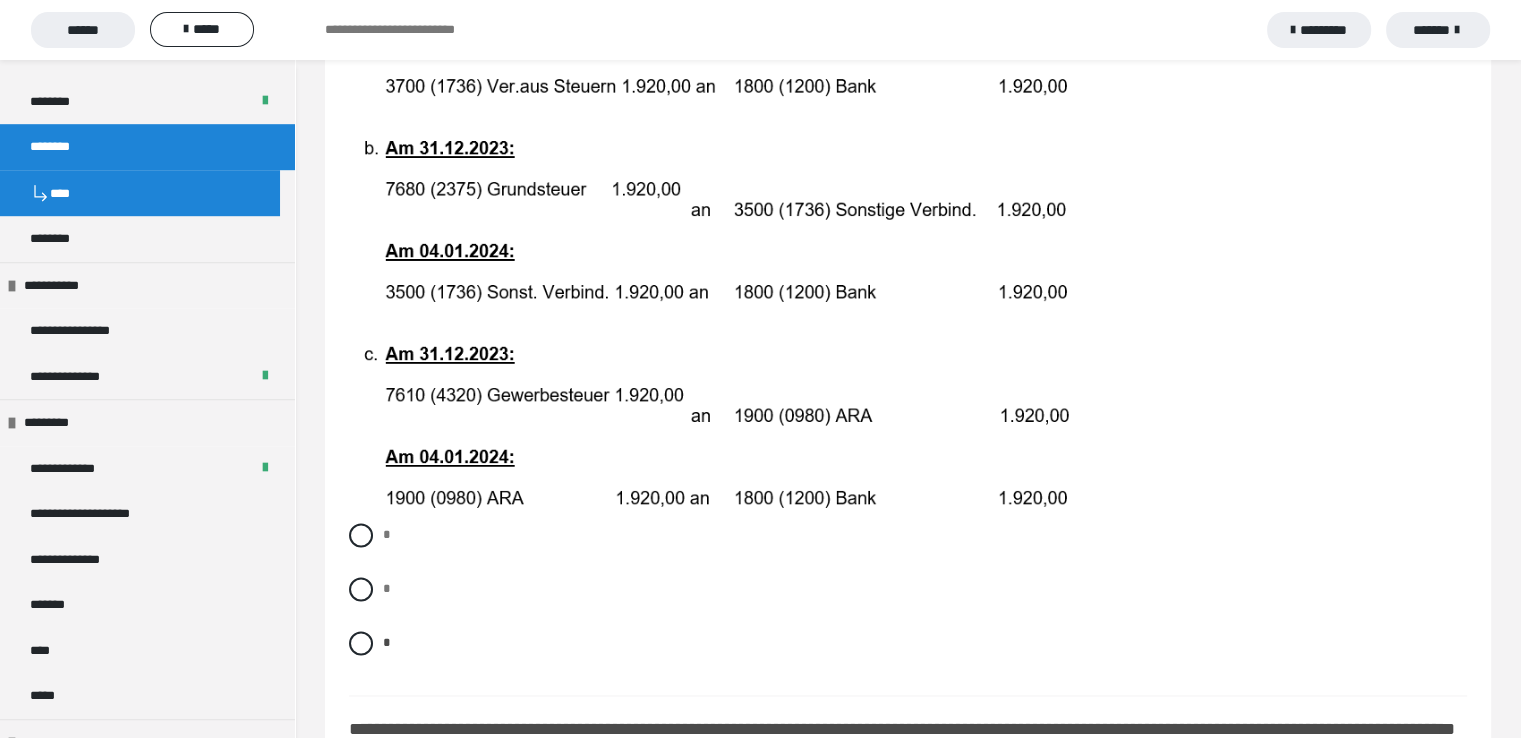 scroll, scrollTop: 2965, scrollLeft: 0, axis: vertical 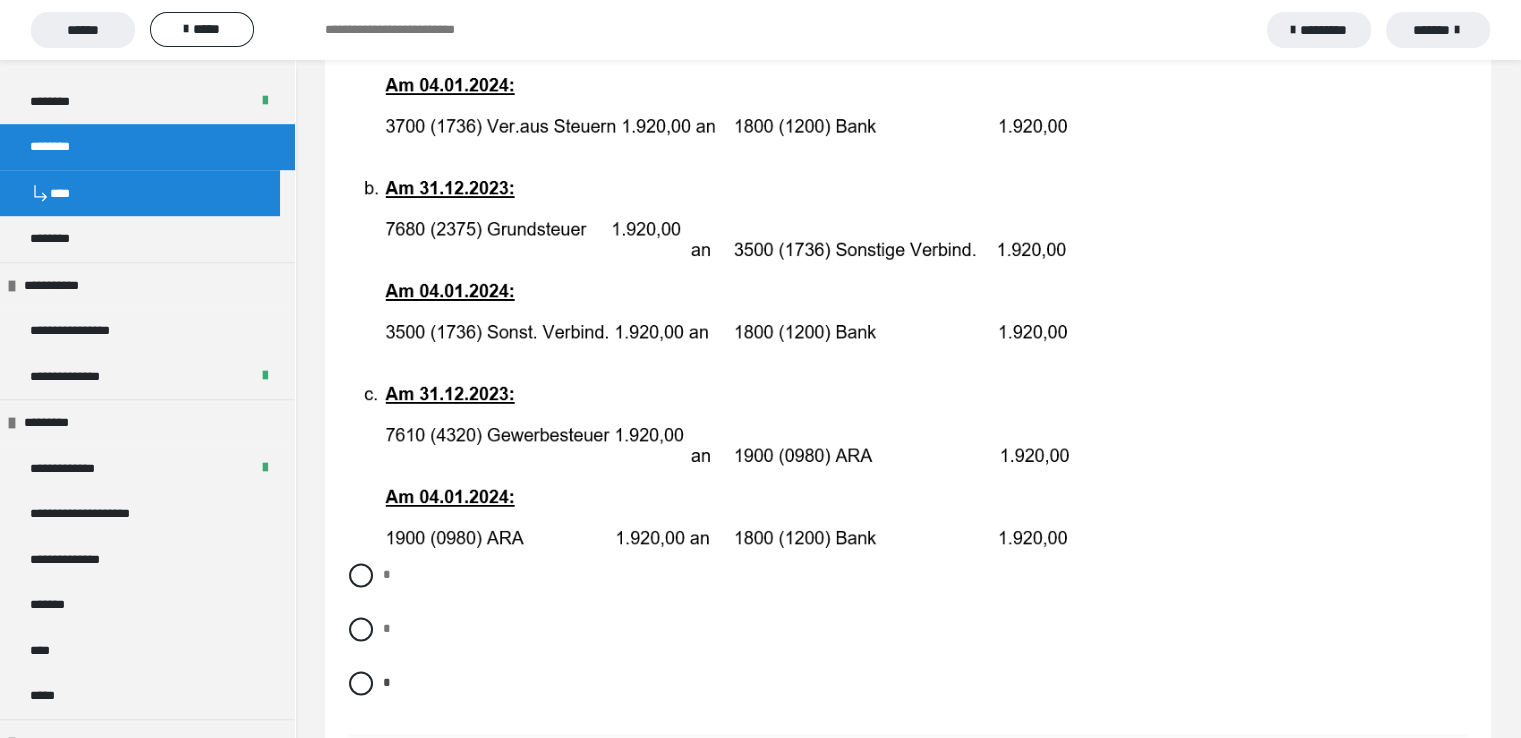 click at bounding box center (908, 257) 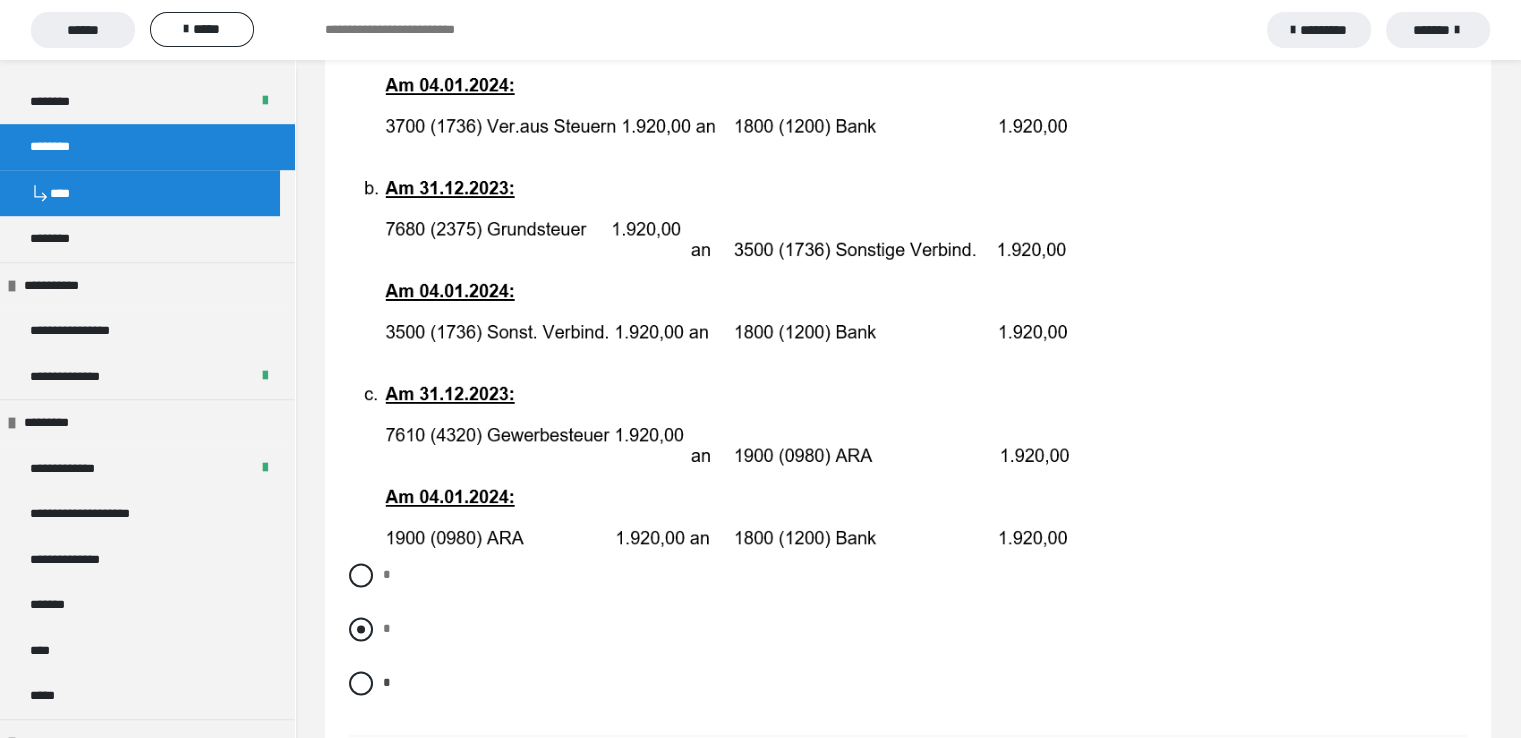 click at bounding box center [361, 629] 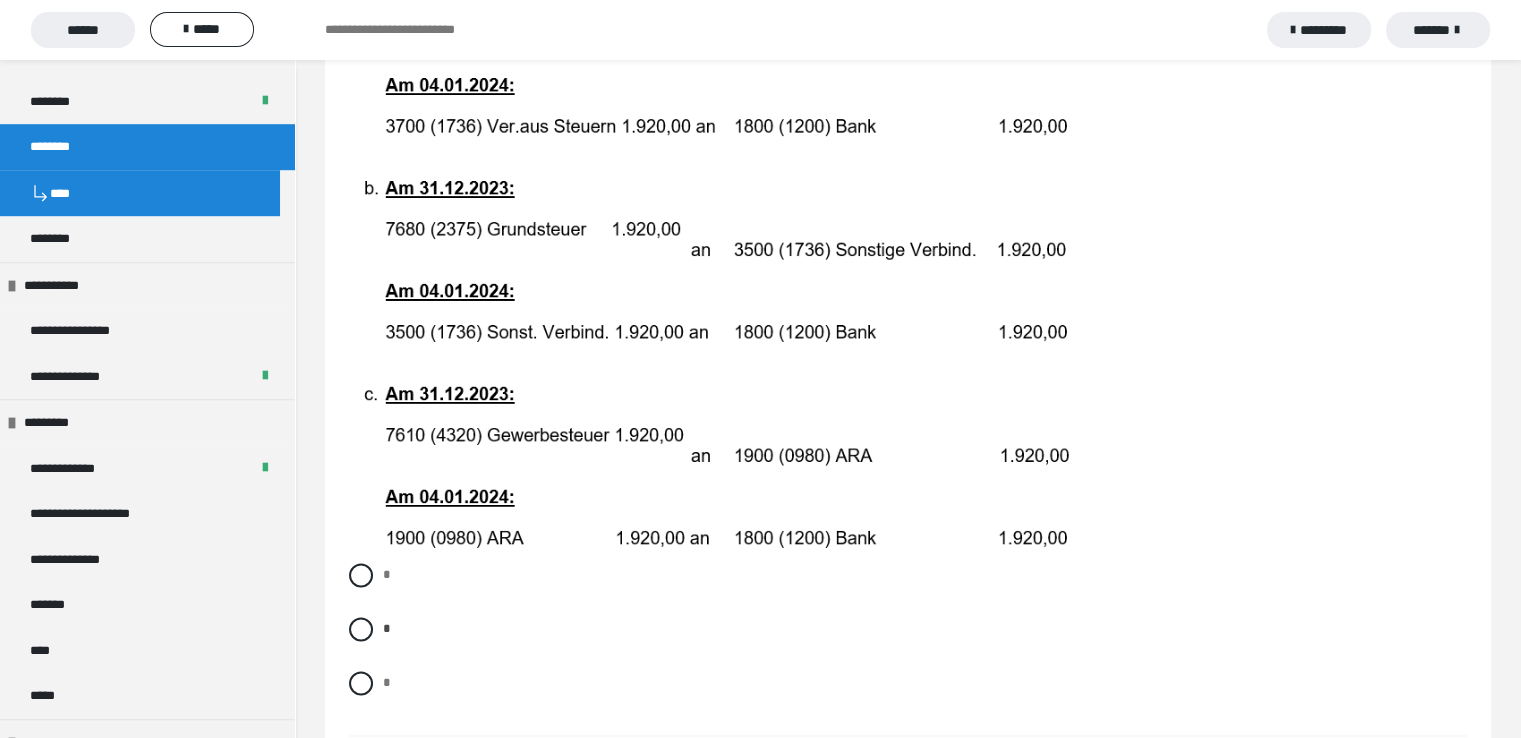 click at bounding box center (908, 257) 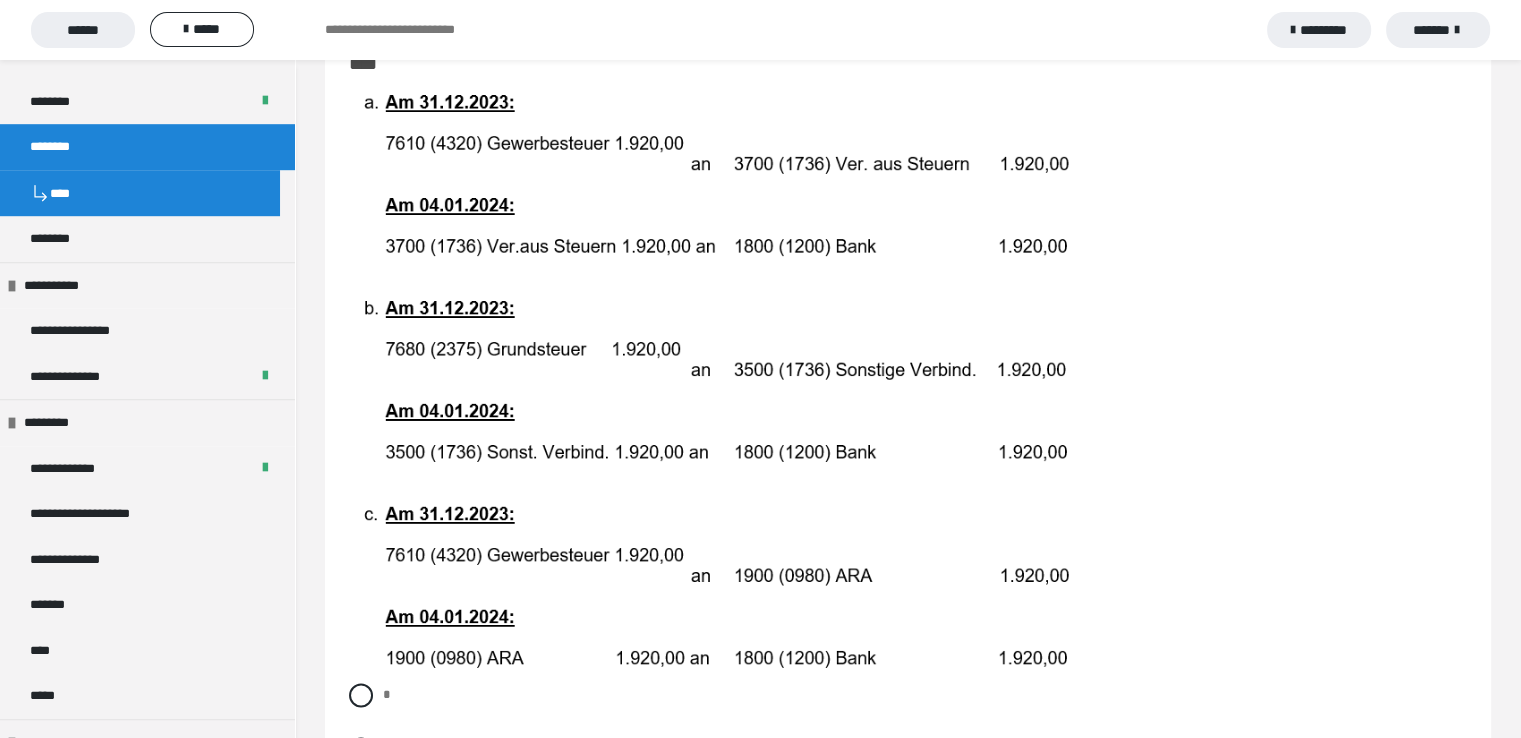 scroll, scrollTop: 2805, scrollLeft: 0, axis: vertical 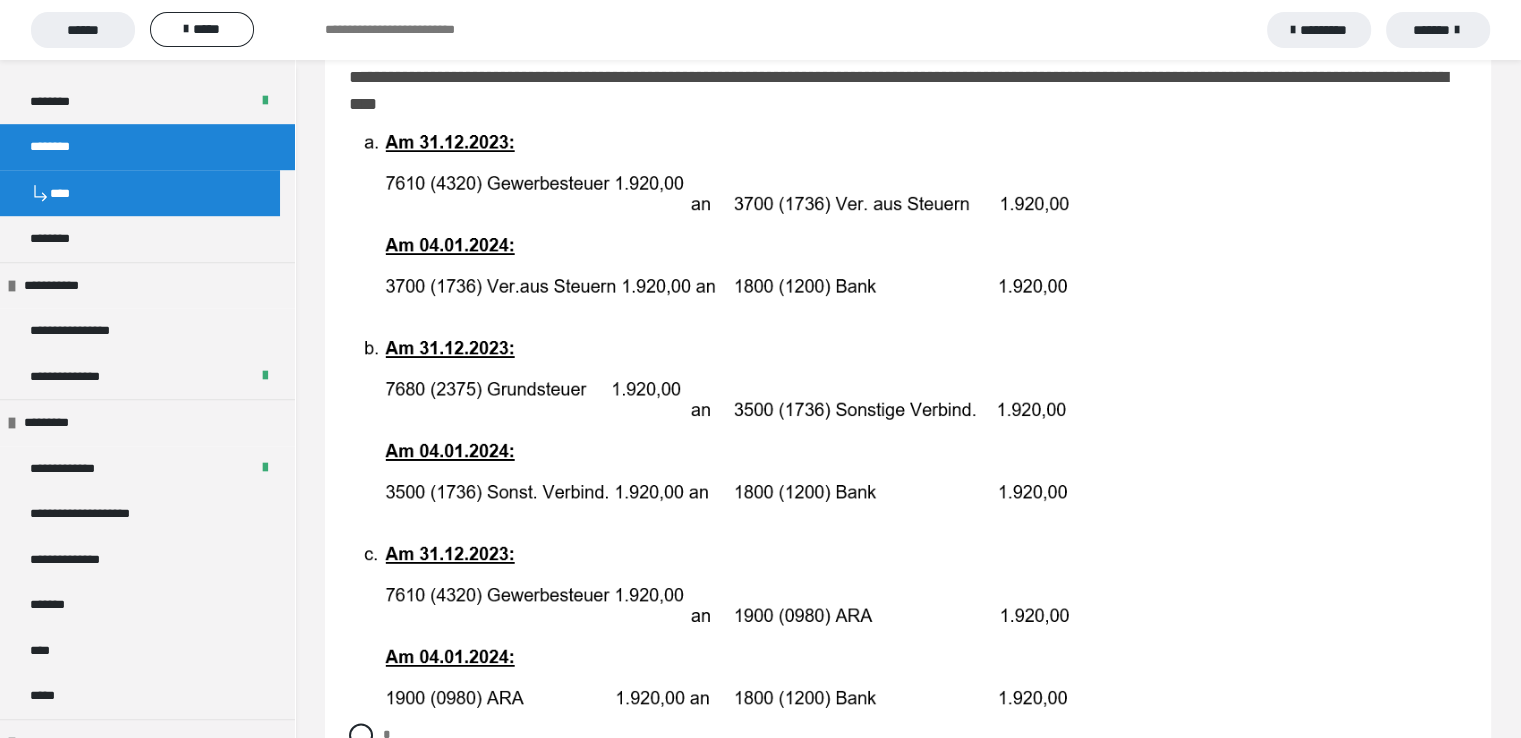 click at bounding box center [715, 417] 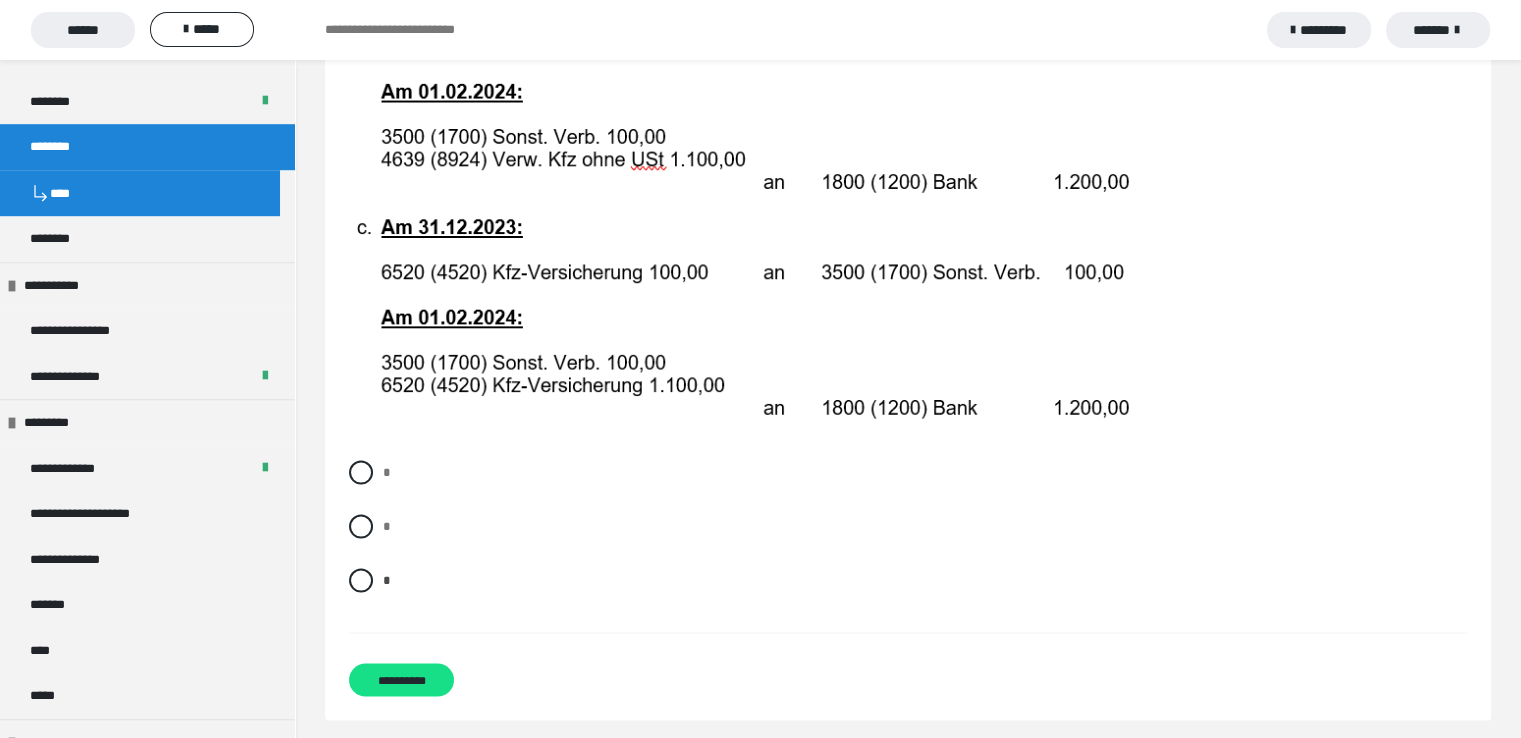 scroll, scrollTop: 4032, scrollLeft: 0, axis: vertical 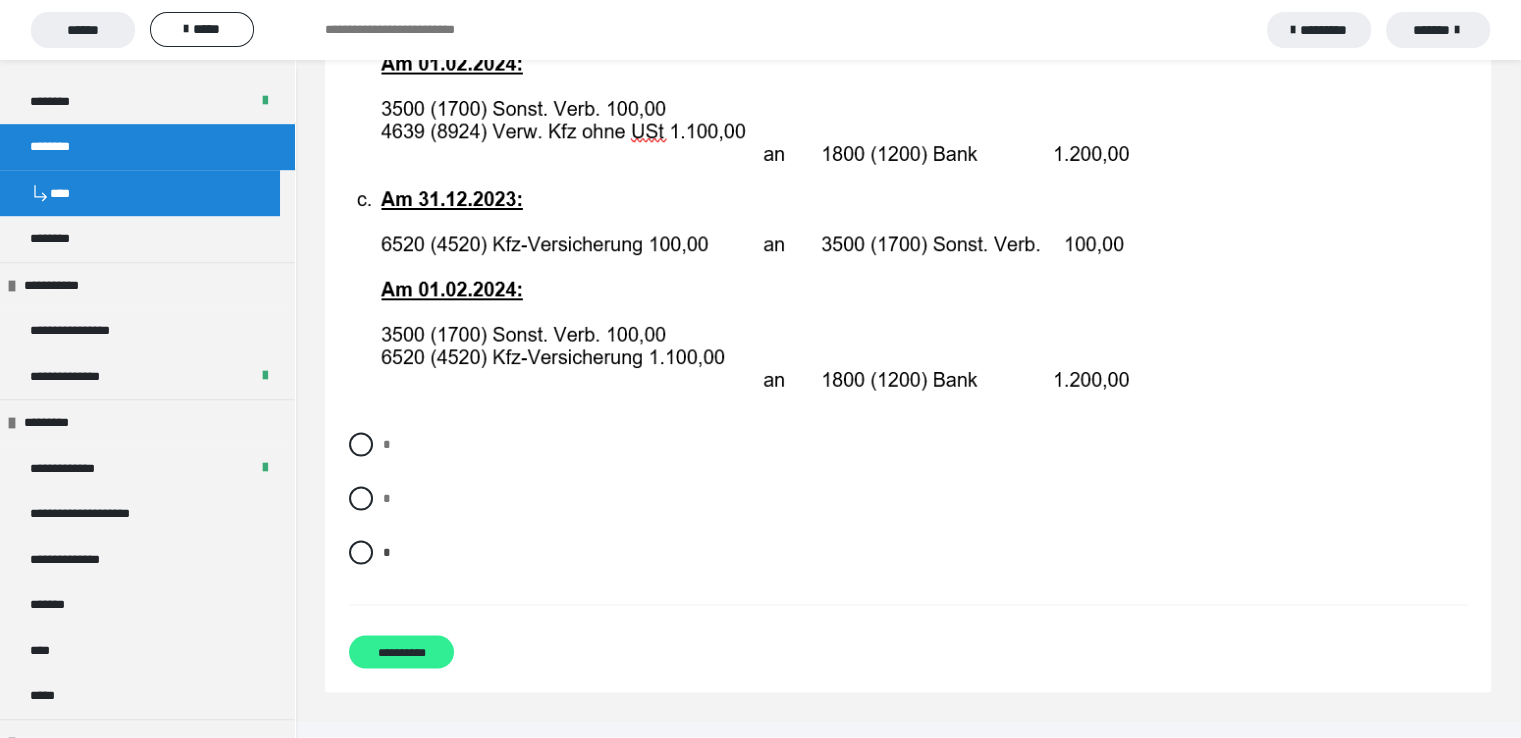 click on "**********" at bounding box center (401, 652) 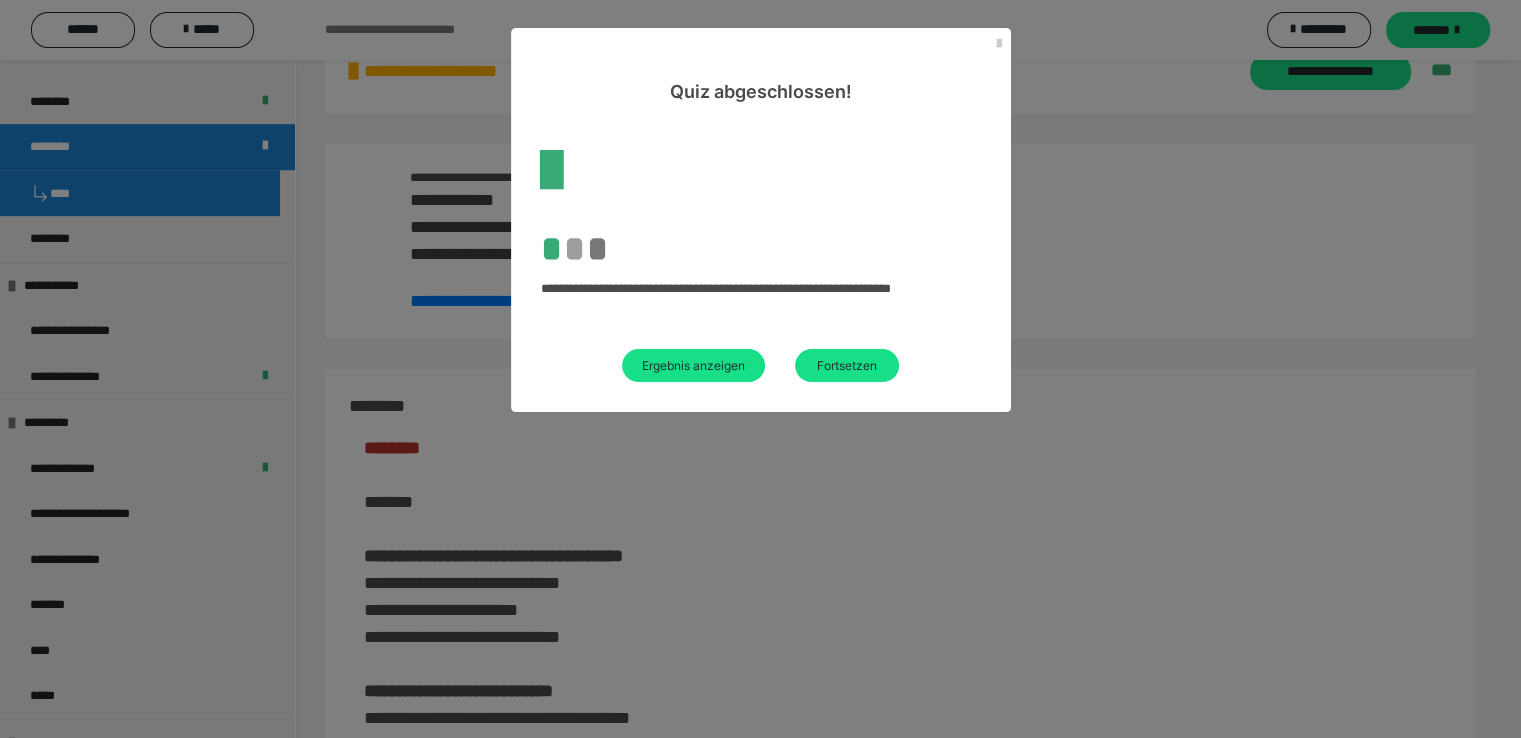 scroll, scrollTop: 3442, scrollLeft: 0, axis: vertical 